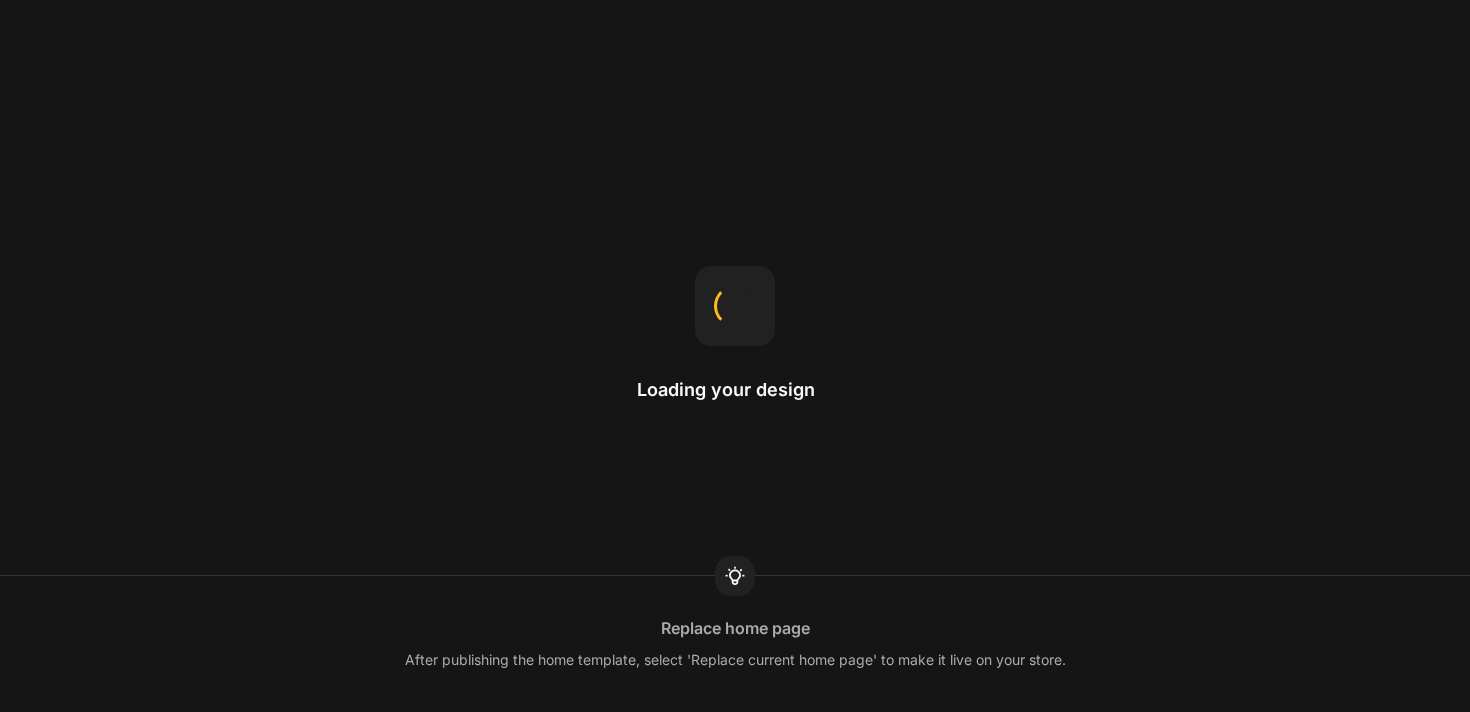 scroll, scrollTop: 0, scrollLeft: 0, axis: both 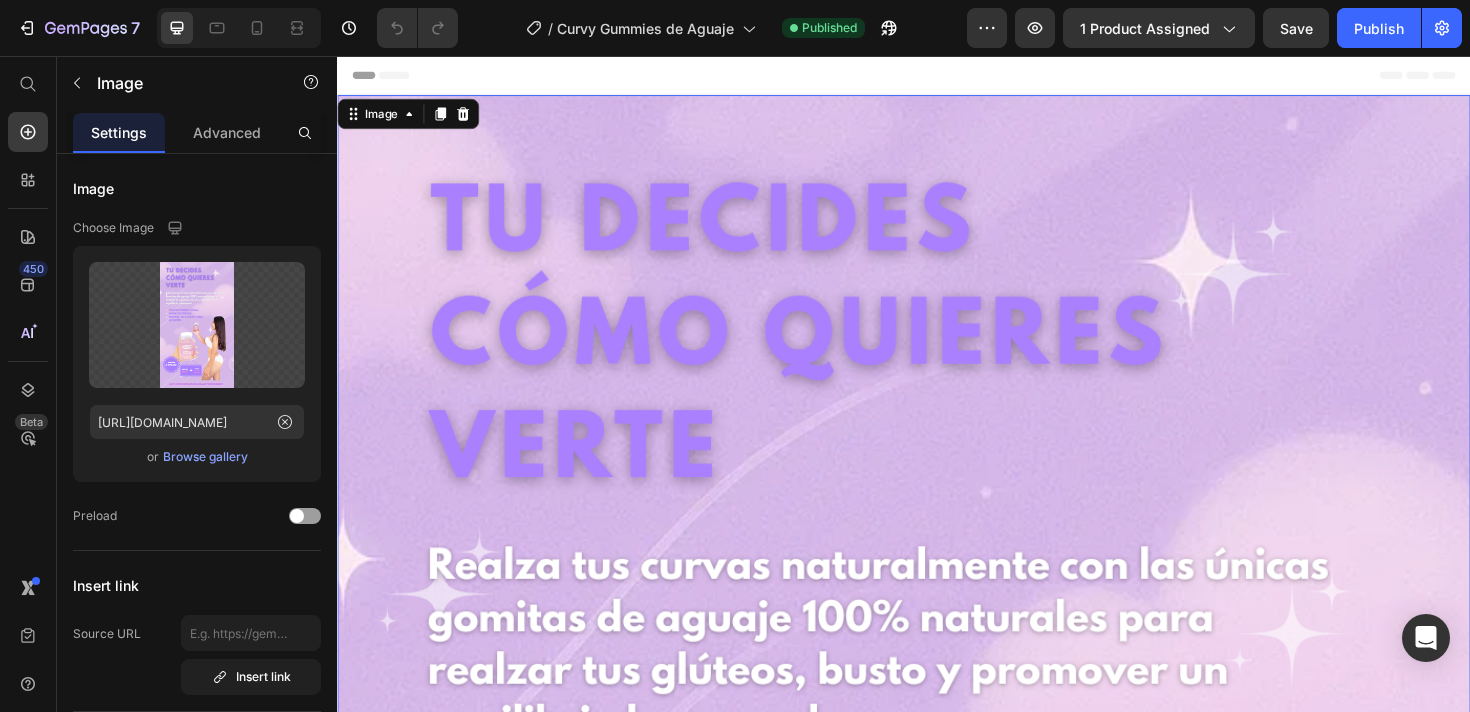 click at bounding box center (937, 1110) 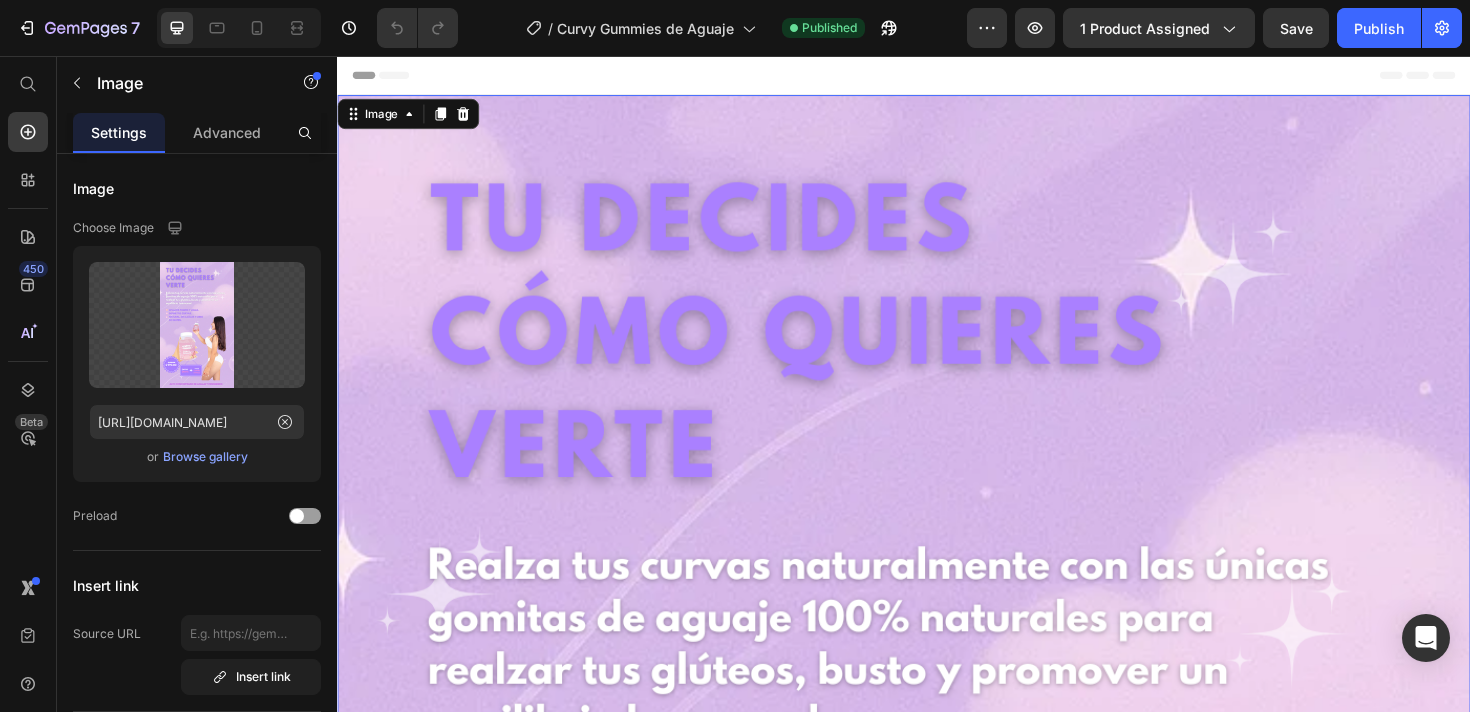 scroll, scrollTop: 61, scrollLeft: 0, axis: vertical 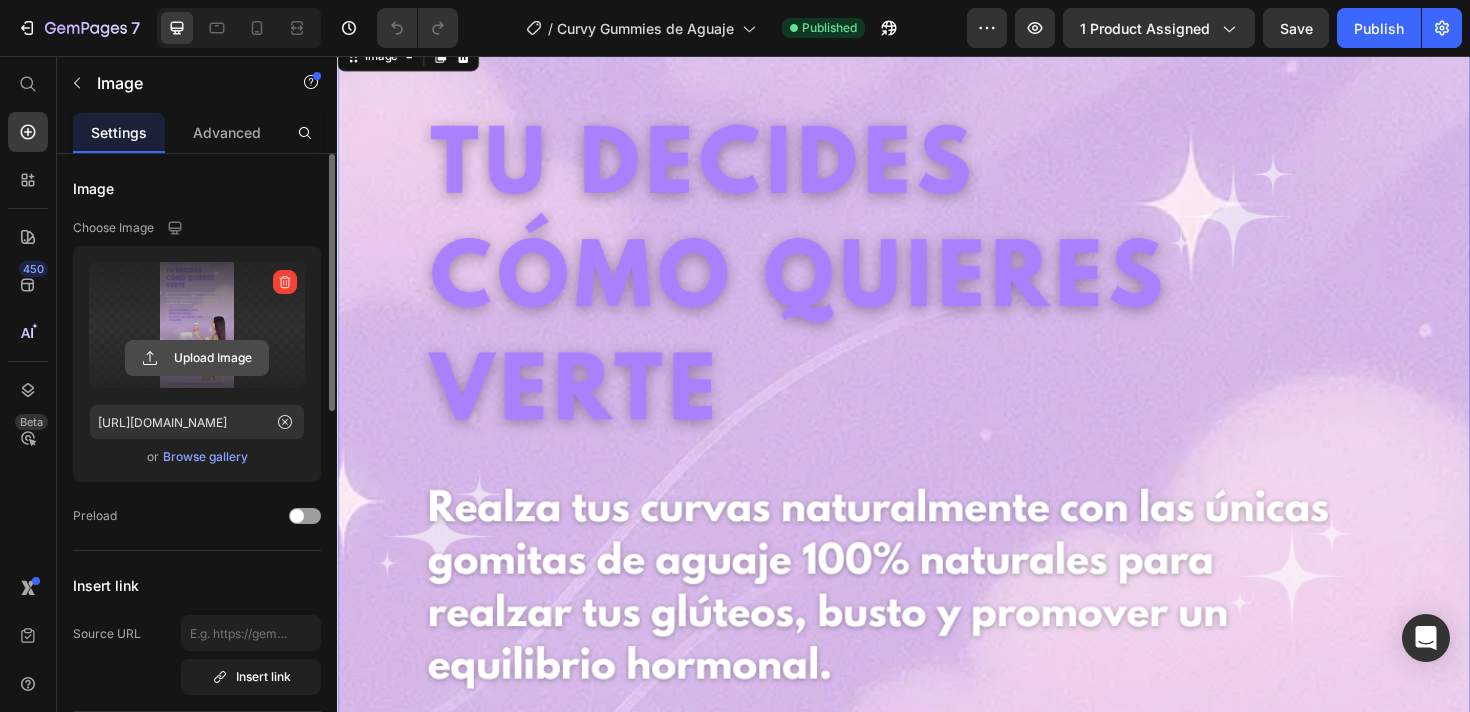 click 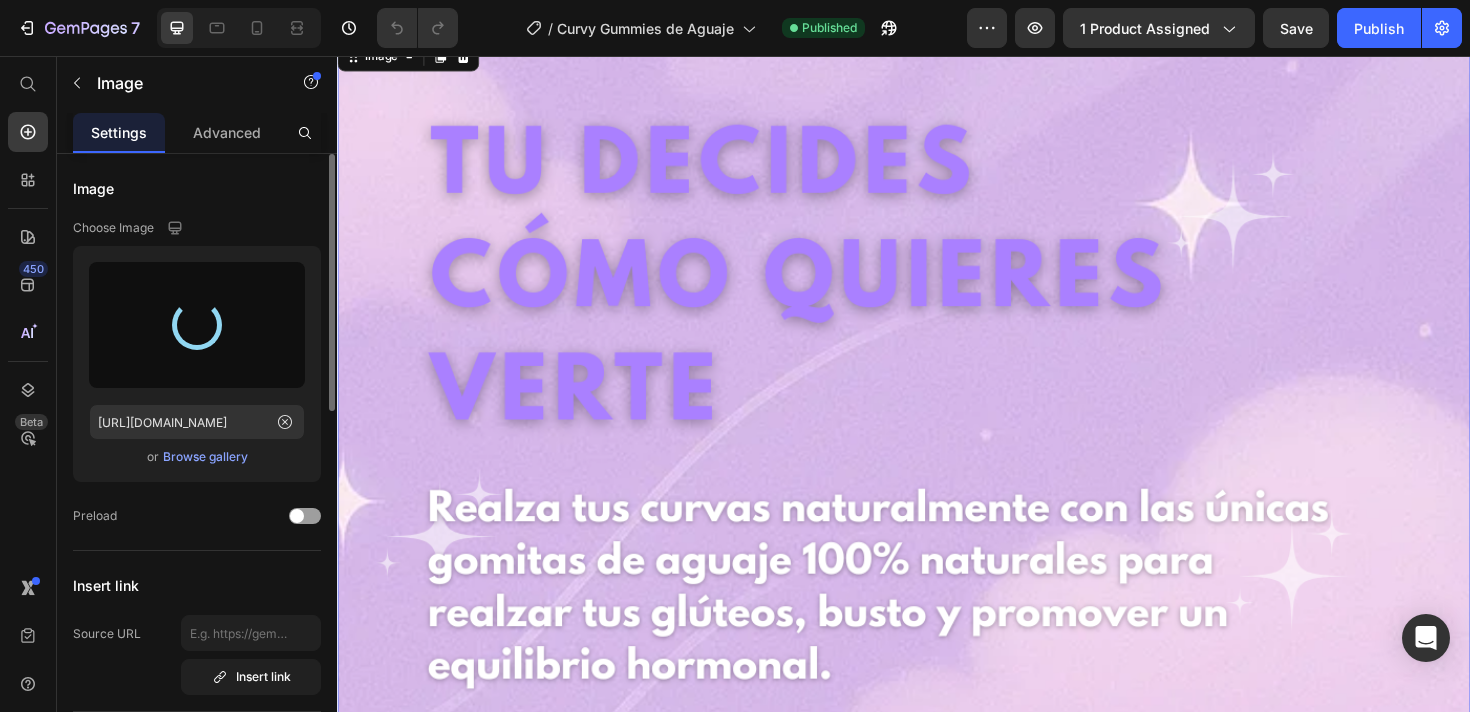 type on "[URL][DOMAIN_NAME]" 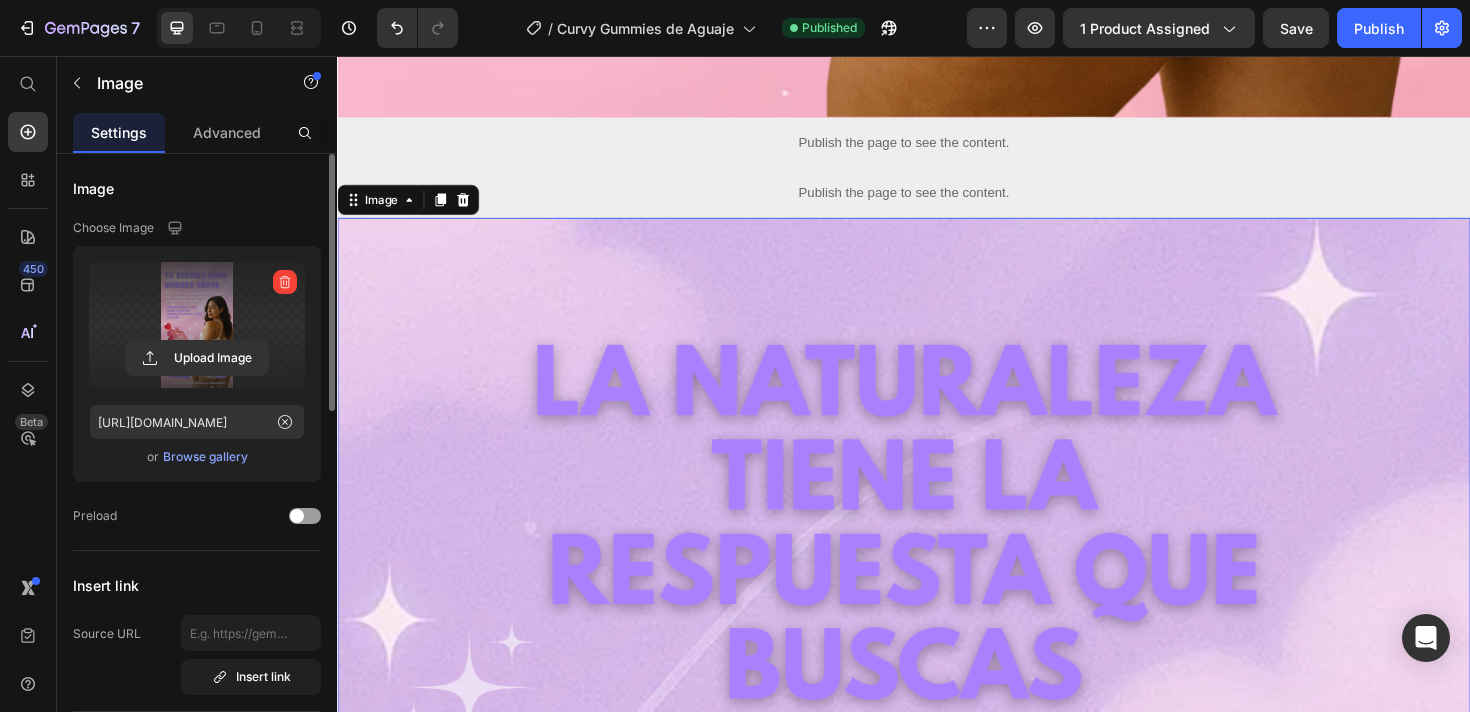 scroll, scrollTop: 2120, scrollLeft: 0, axis: vertical 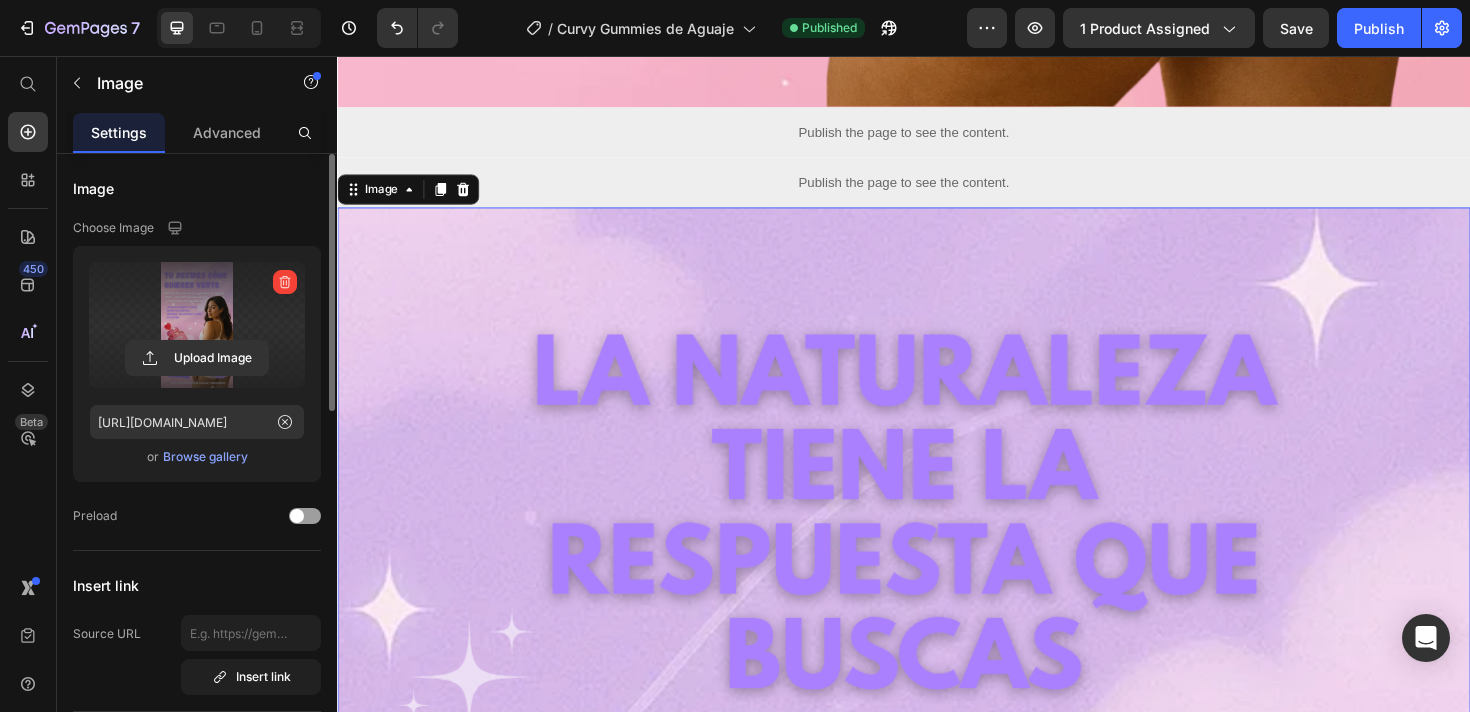click at bounding box center [937, 1282] 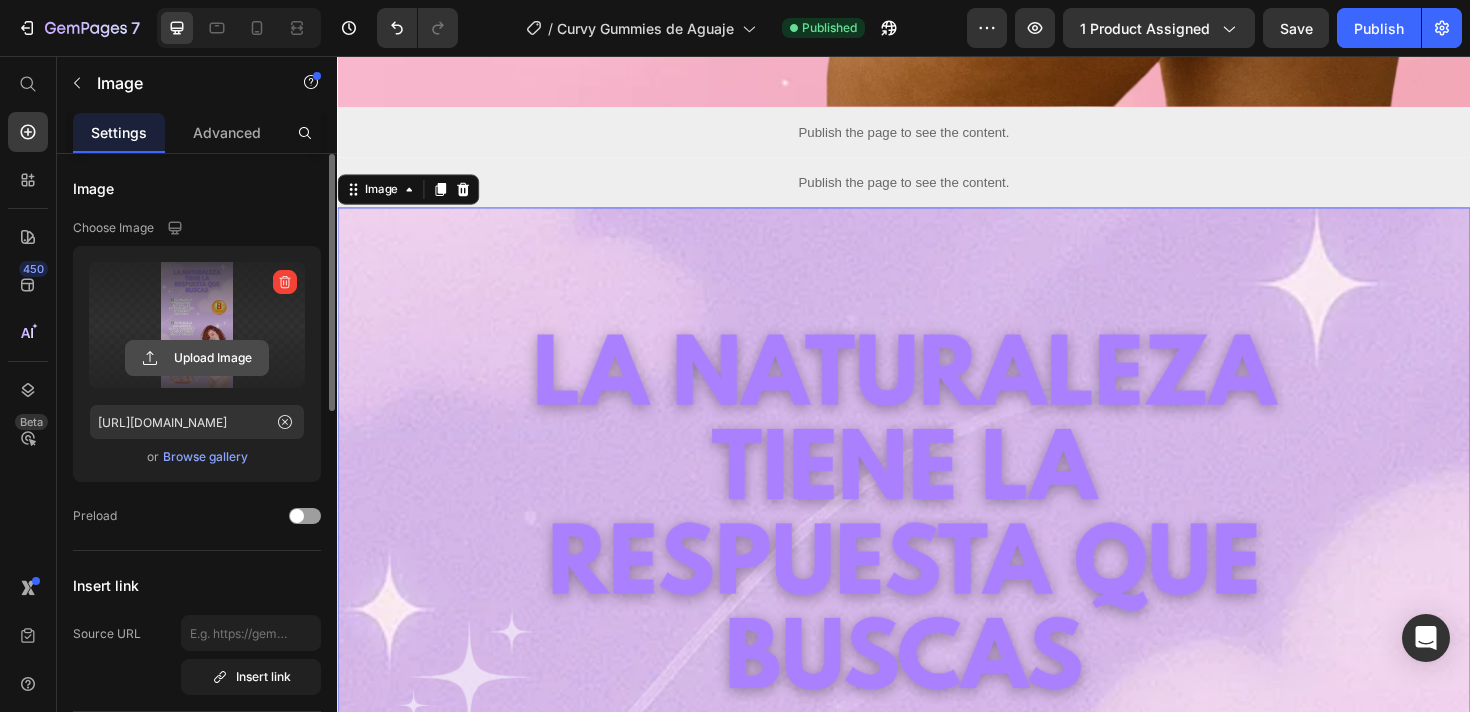 click 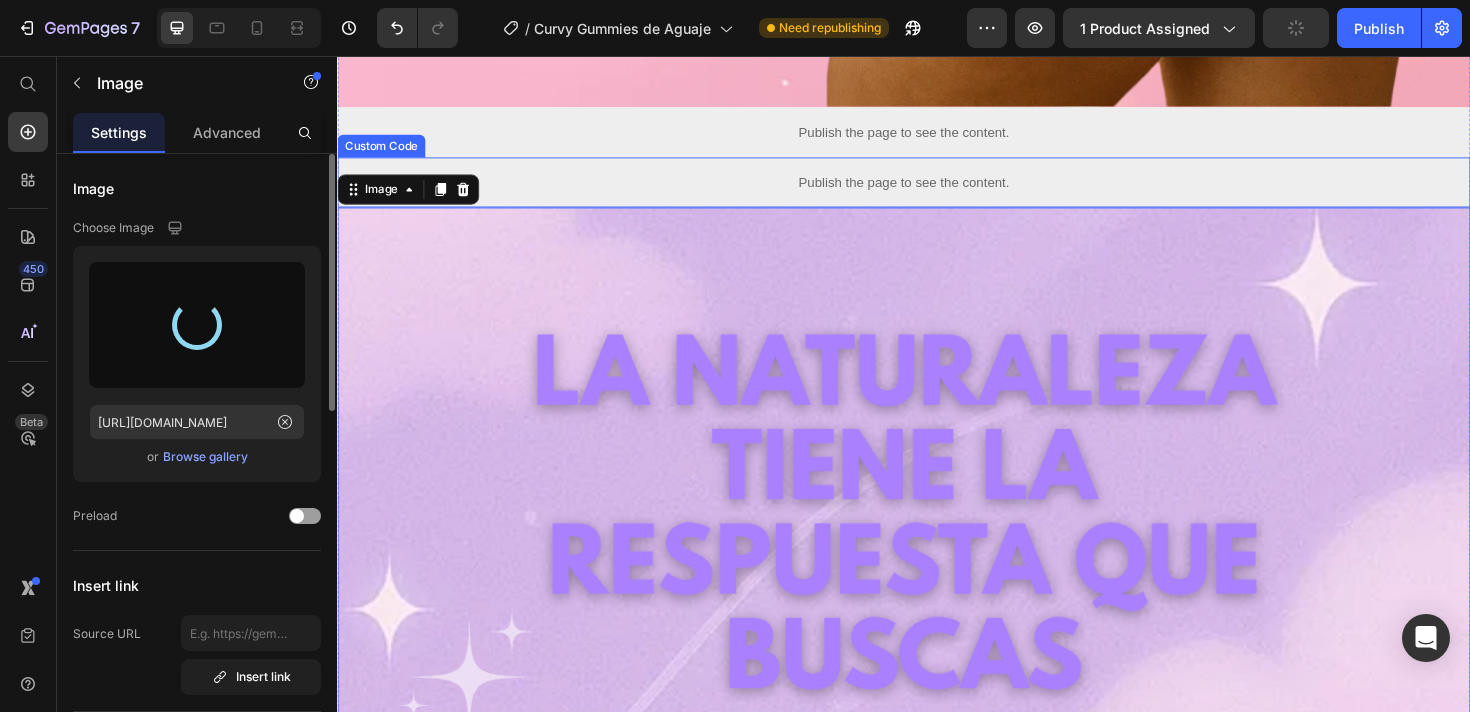 type on "[URL][DOMAIN_NAME]" 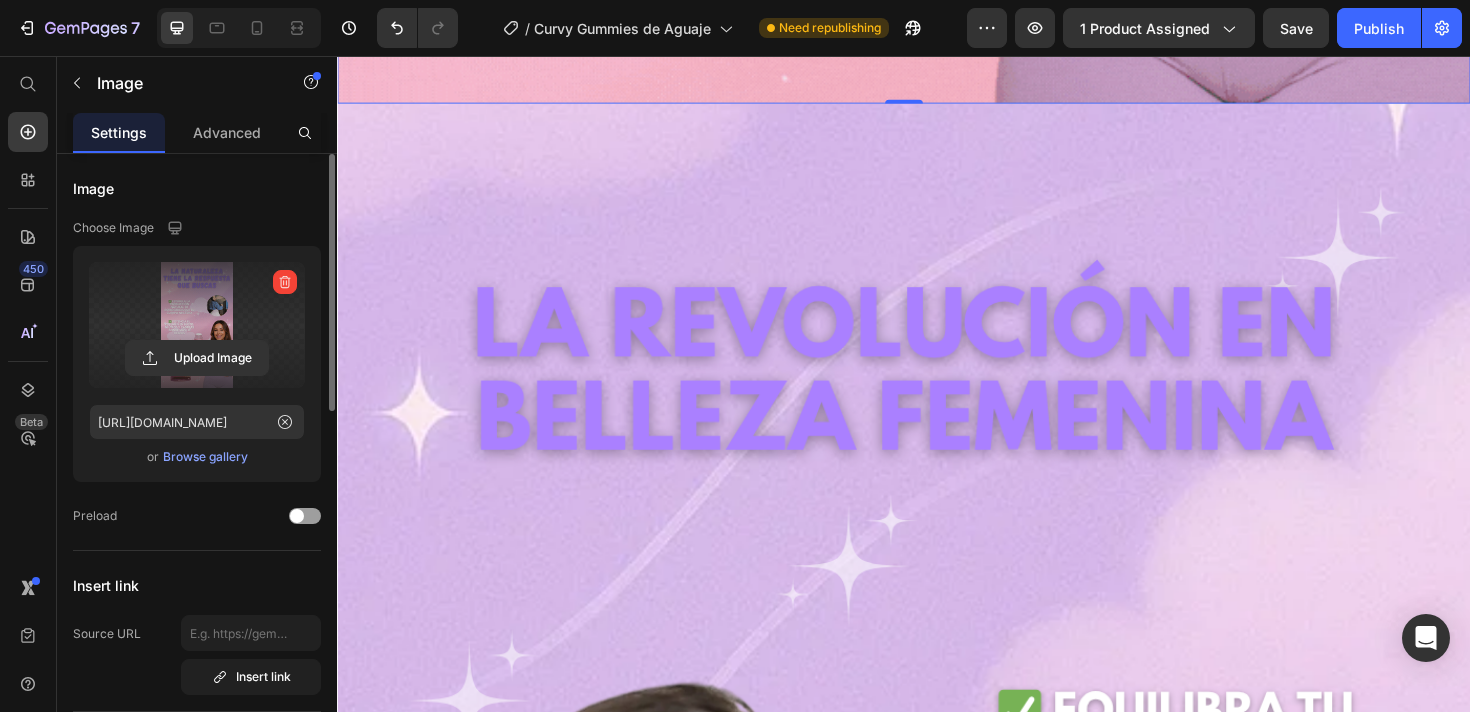 scroll, scrollTop: 4548, scrollLeft: 0, axis: vertical 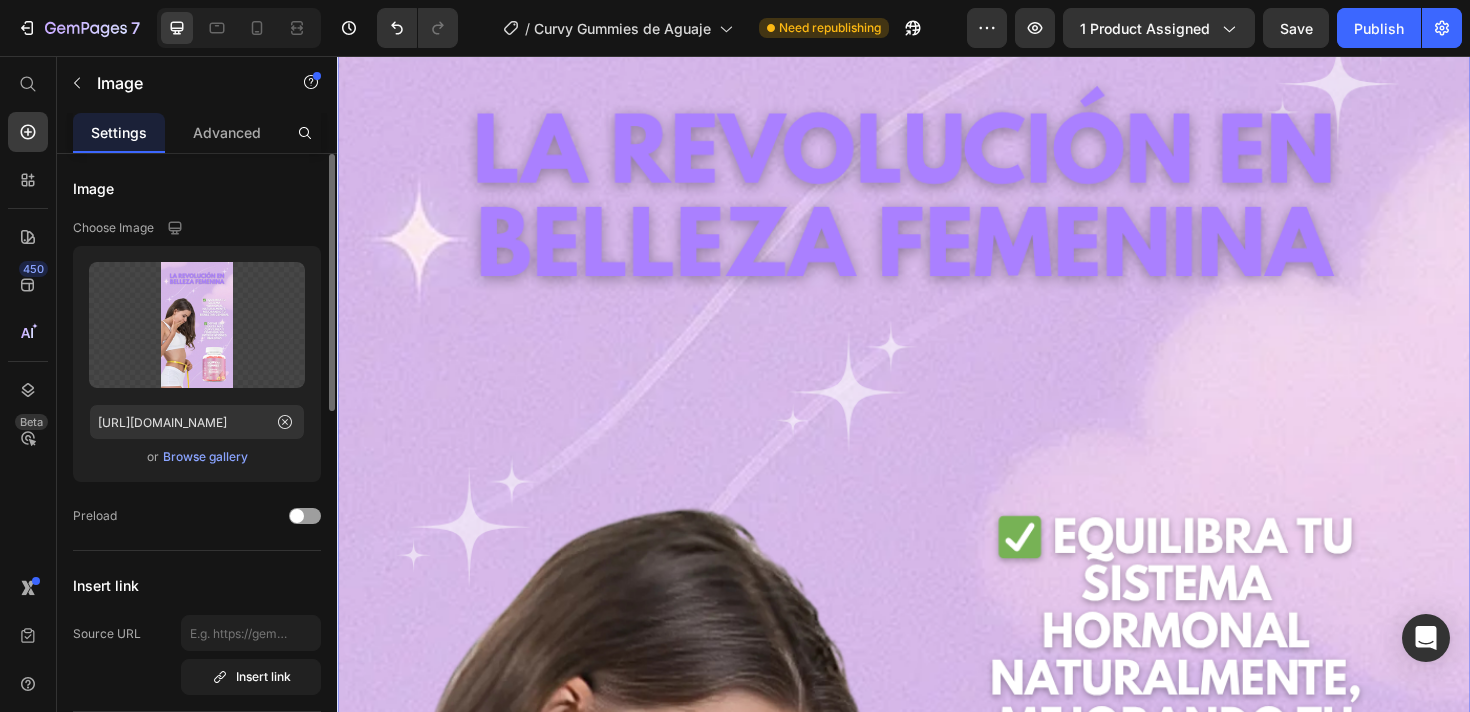 click at bounding box center (937, 988) 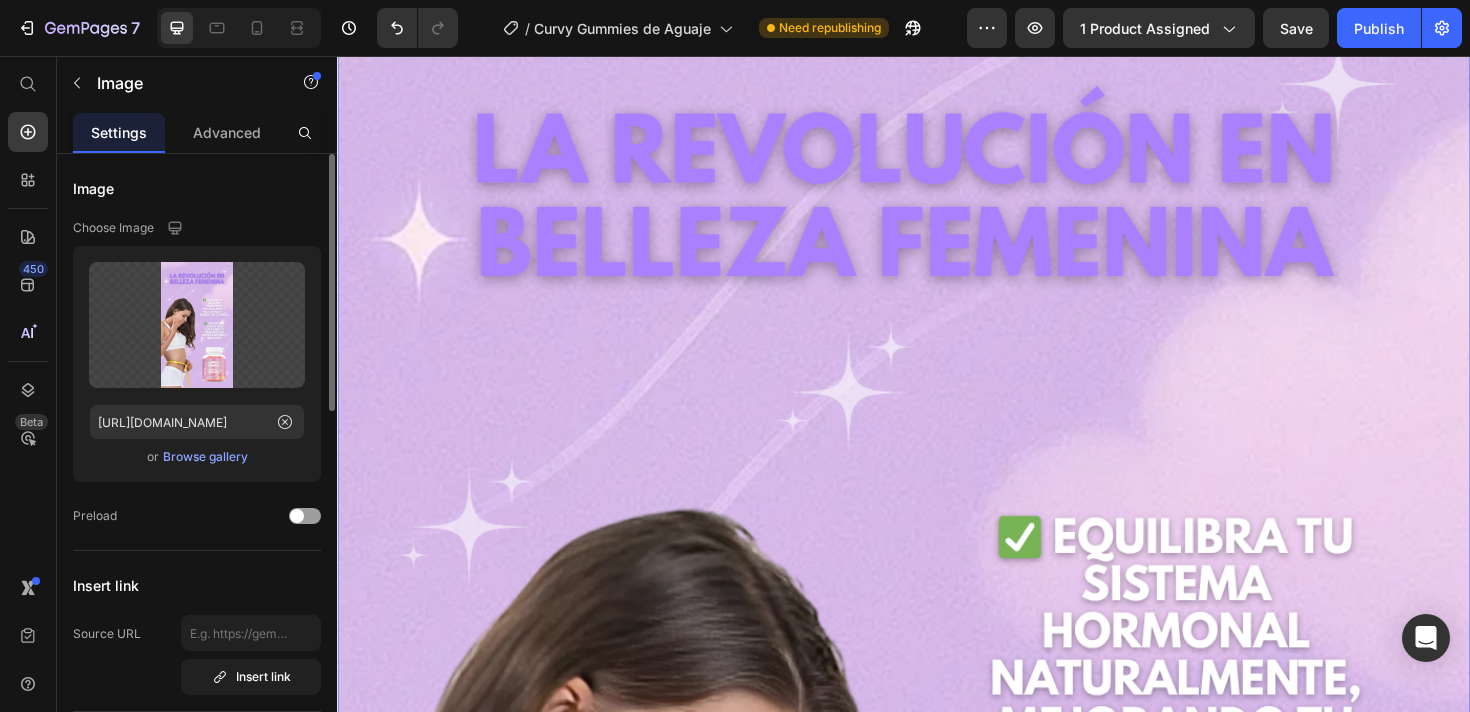 click at bounding box center (937, 988) 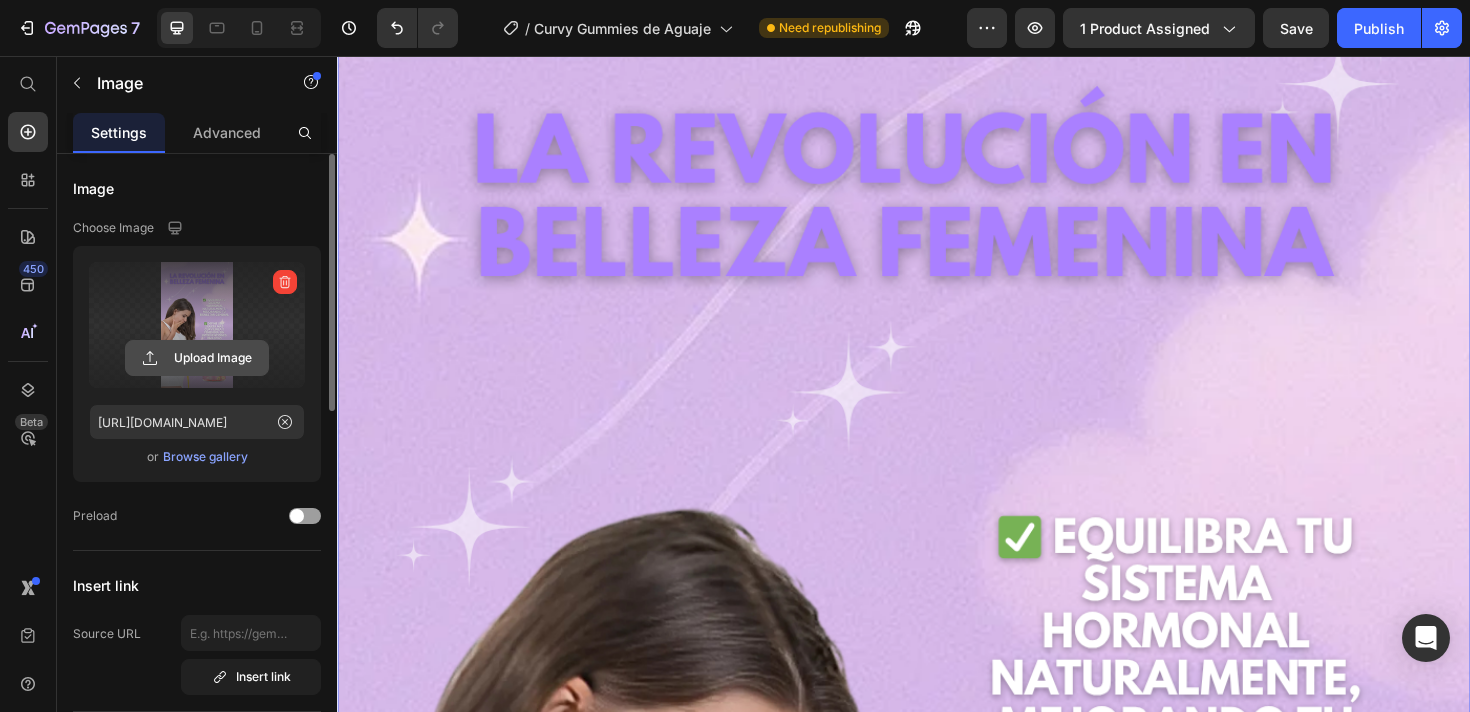click 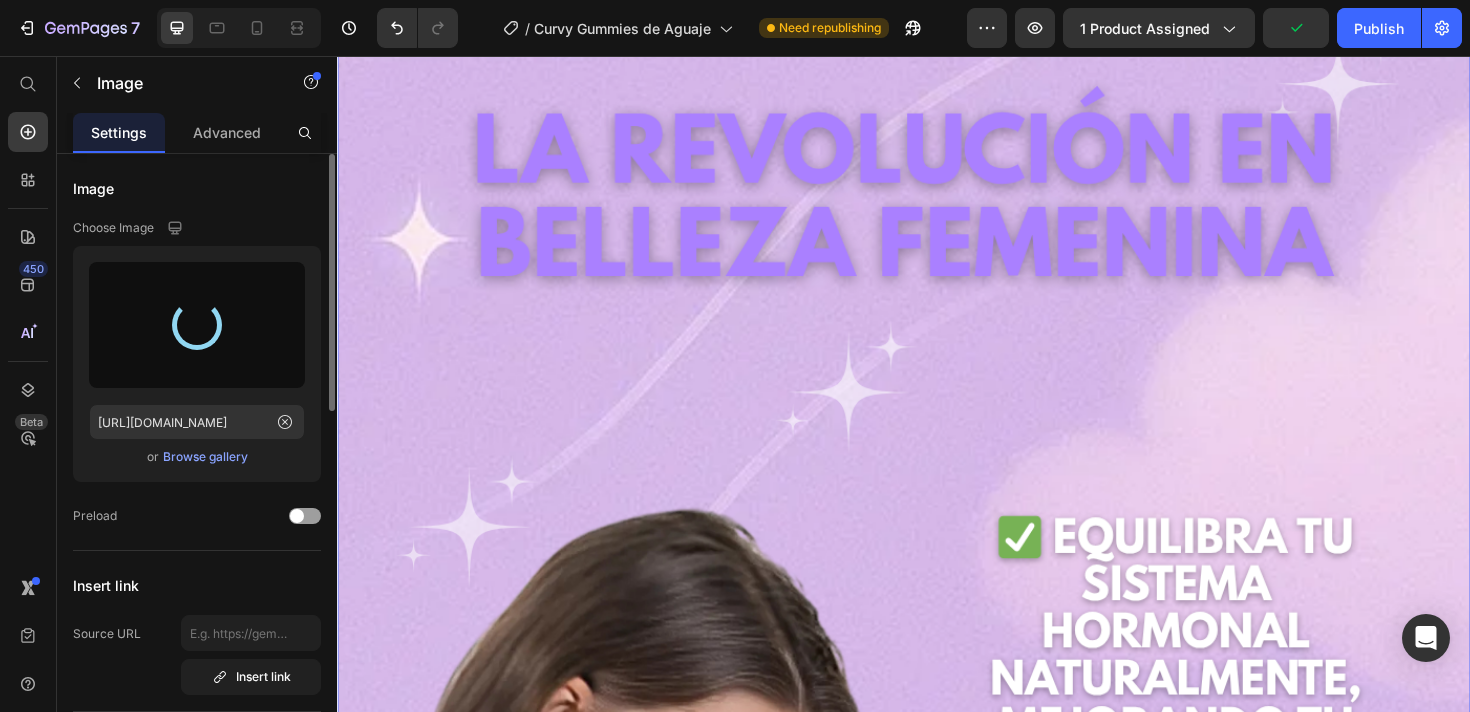type on "[URL][DOMAIN_NAME]" 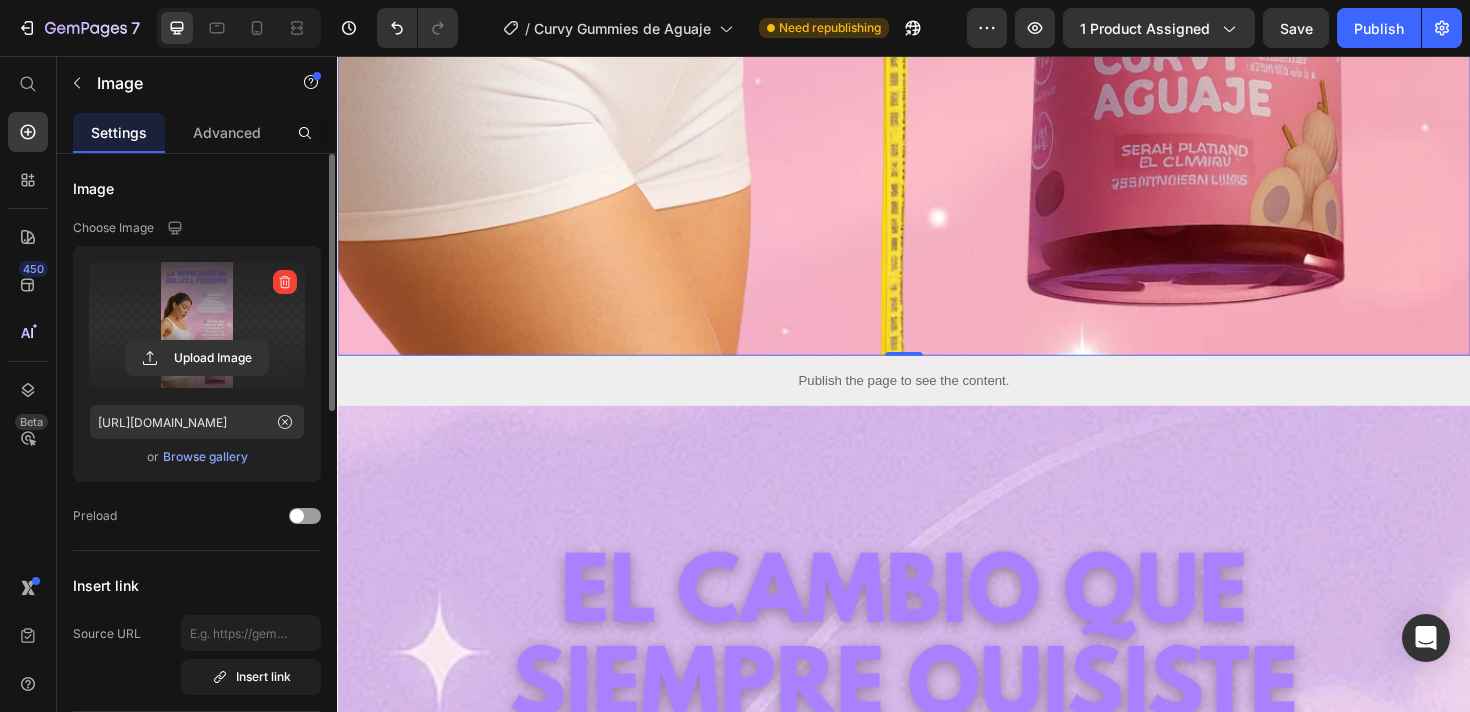 scroll, scrollTop: 6324, scrollLeft: 0, axis: vertical 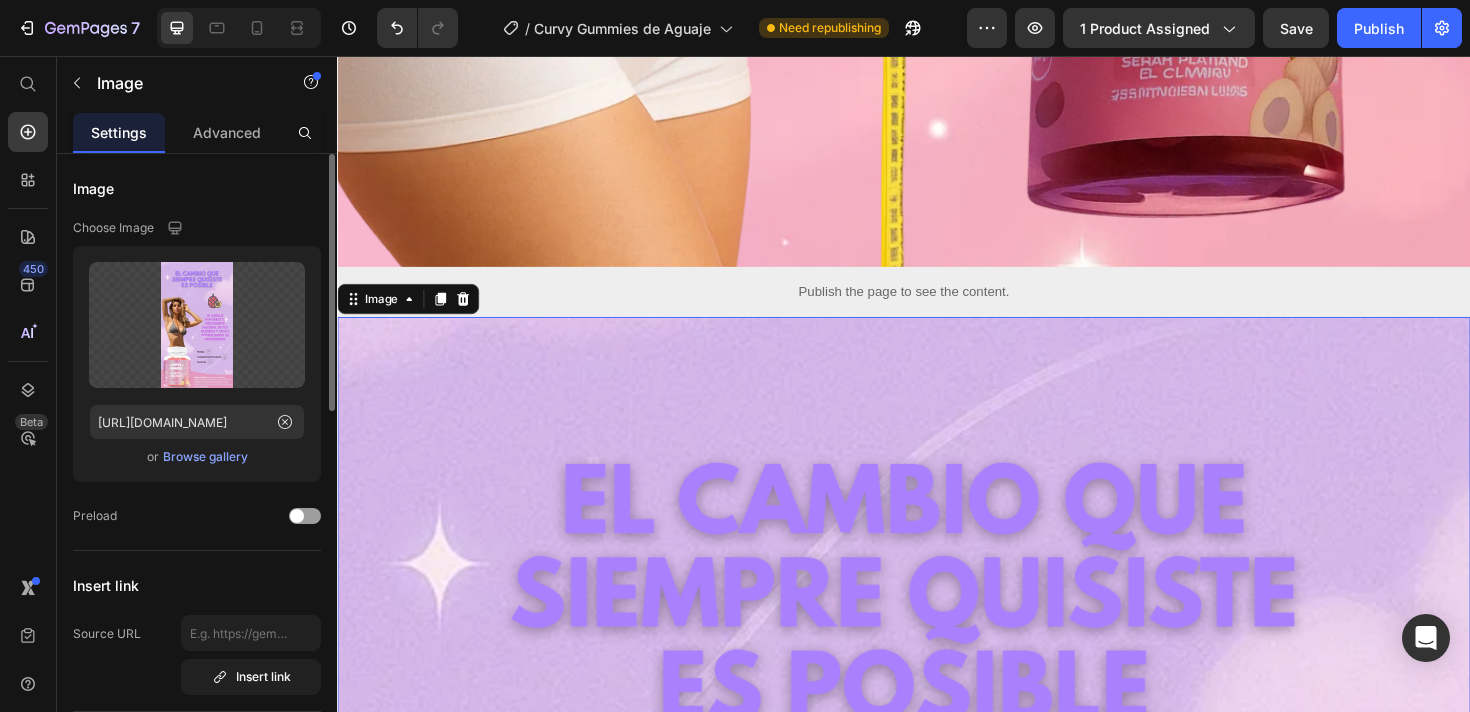 click at bounding box center [937, 1398] 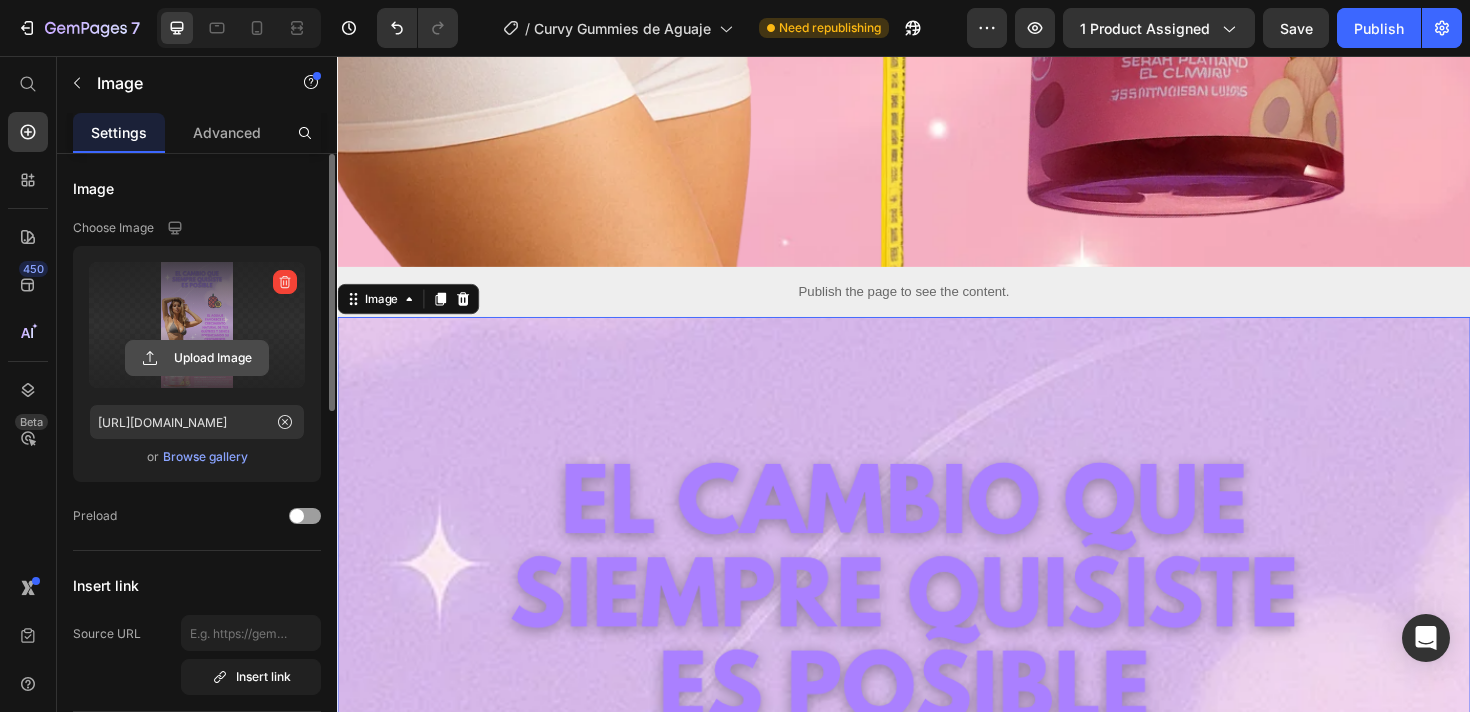 click 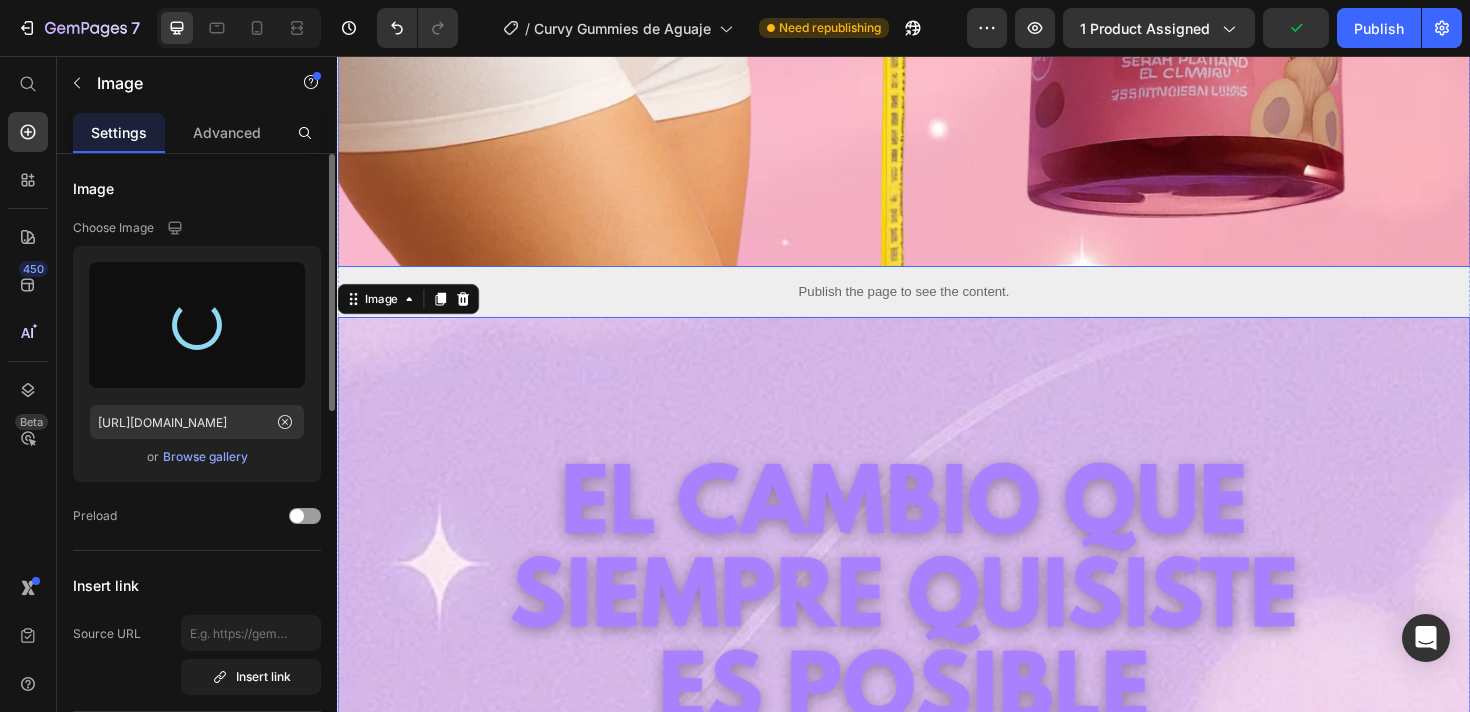 type on "[URL][DOMAIN_NAME]" 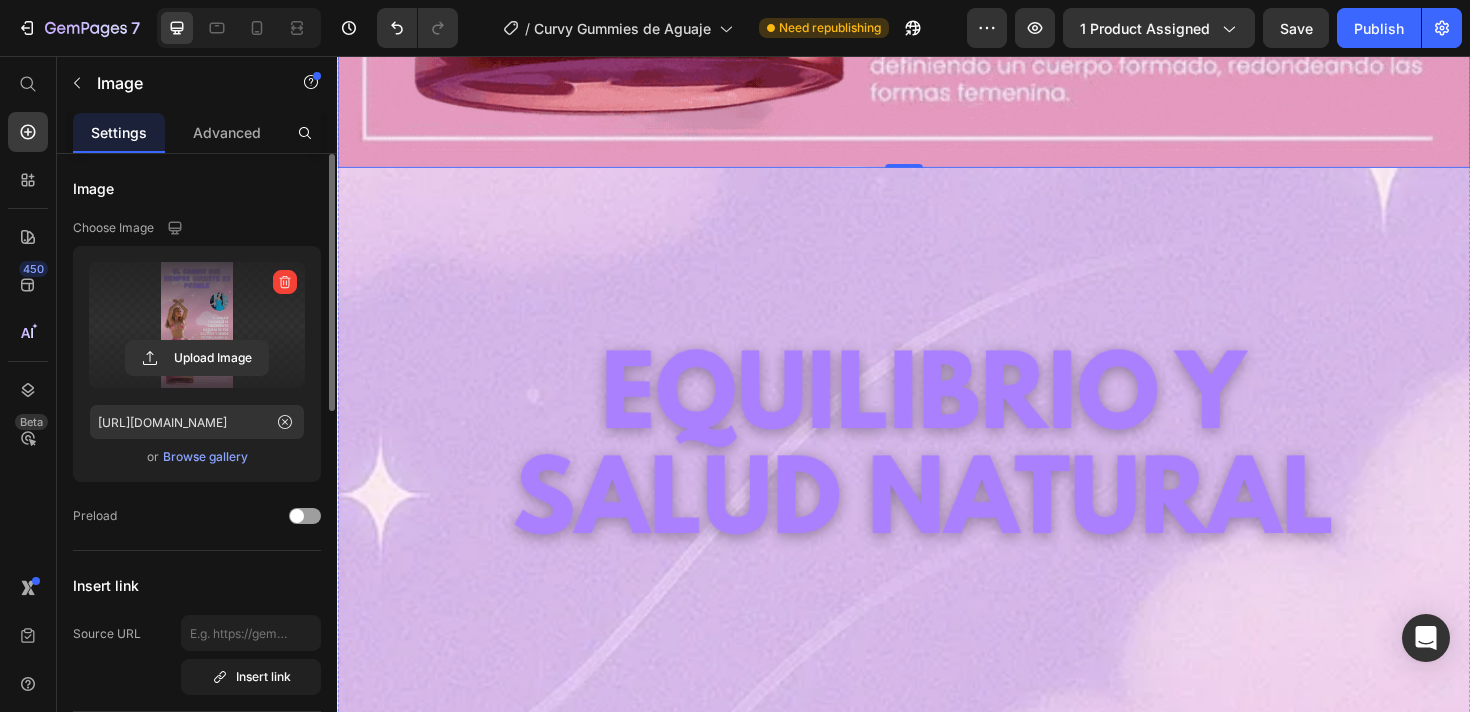 scroll, scrollTop: 8653, scrollLeft: 0, axis: vertical 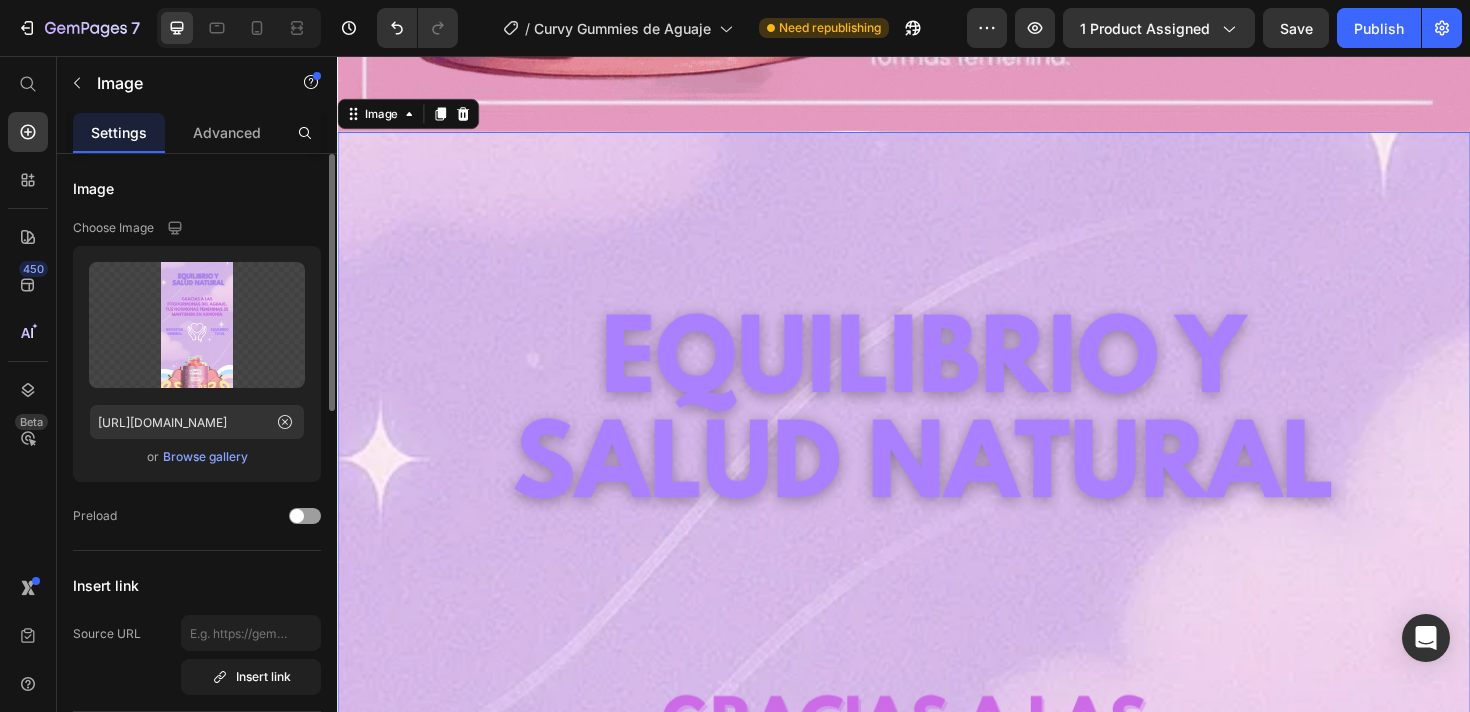 click at bounding box center [937, 1202] 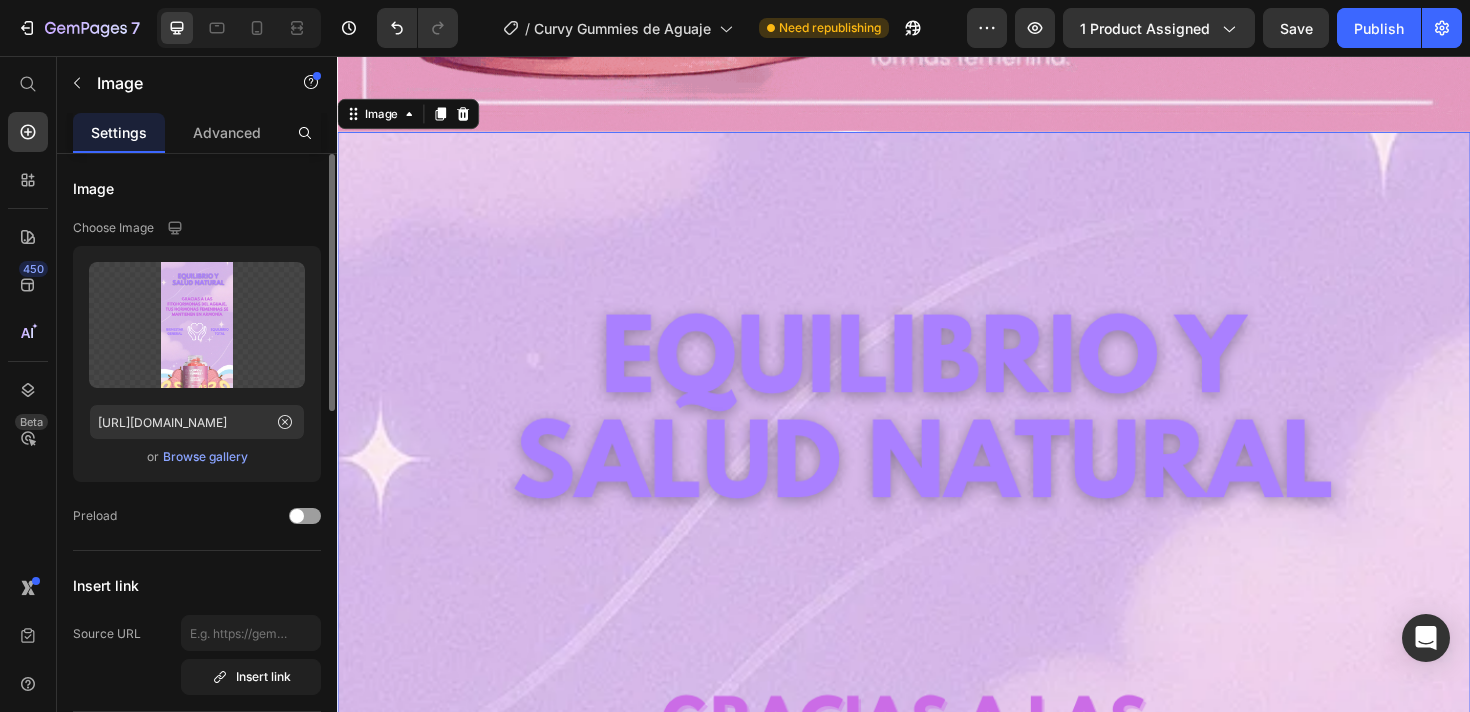 click at bounding box center (937, 1202) 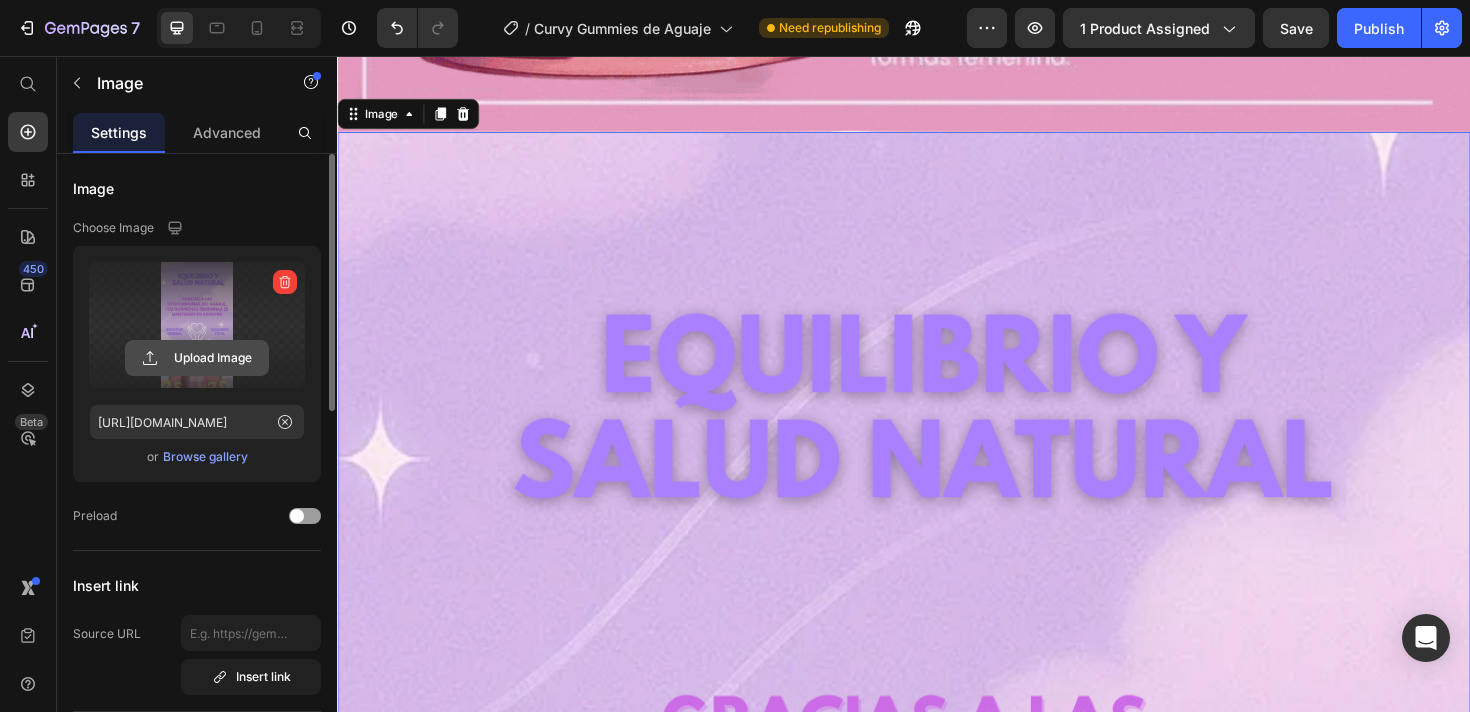 click 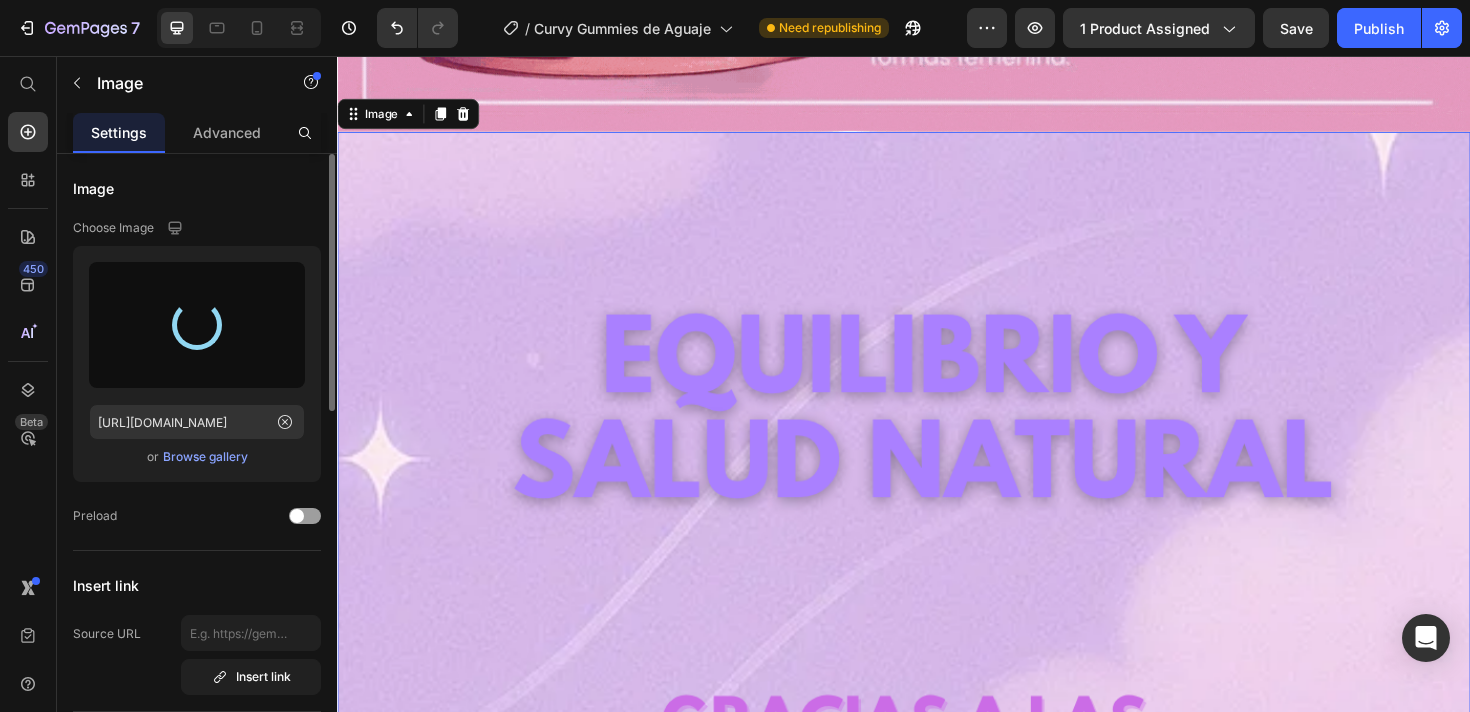 type on "[URL][DOMAIN_NAME]" 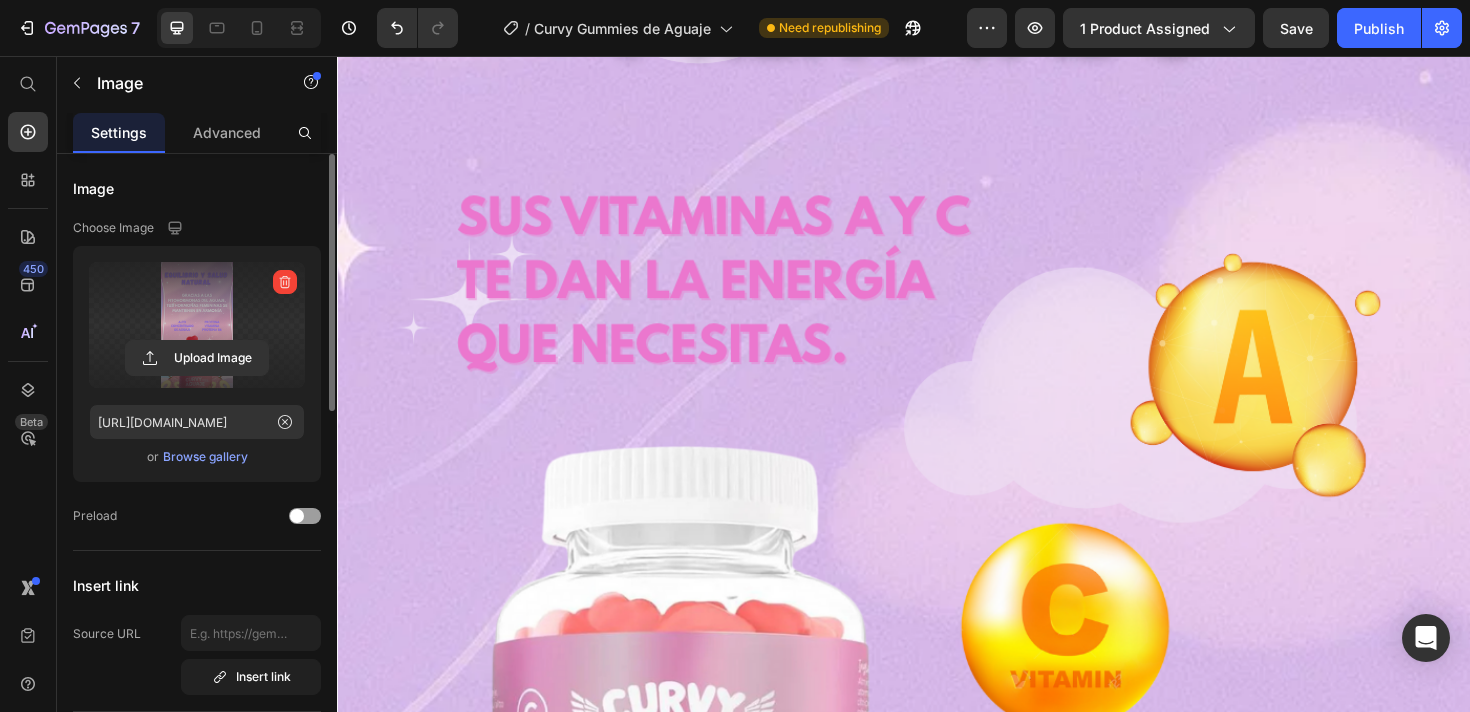 scroll, scrollTop: 11423, scrollLeft: 0, axis: vertical 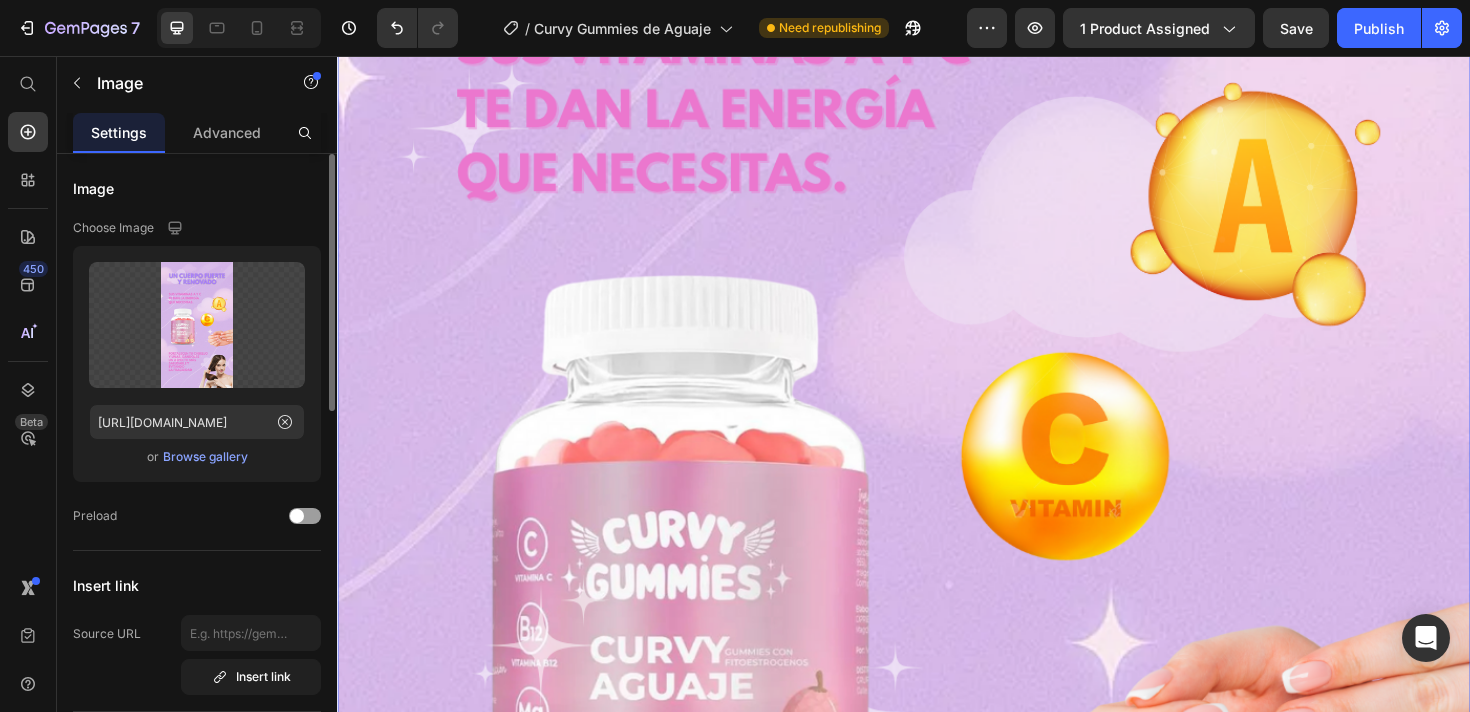 click at bounding box center [937, 566] 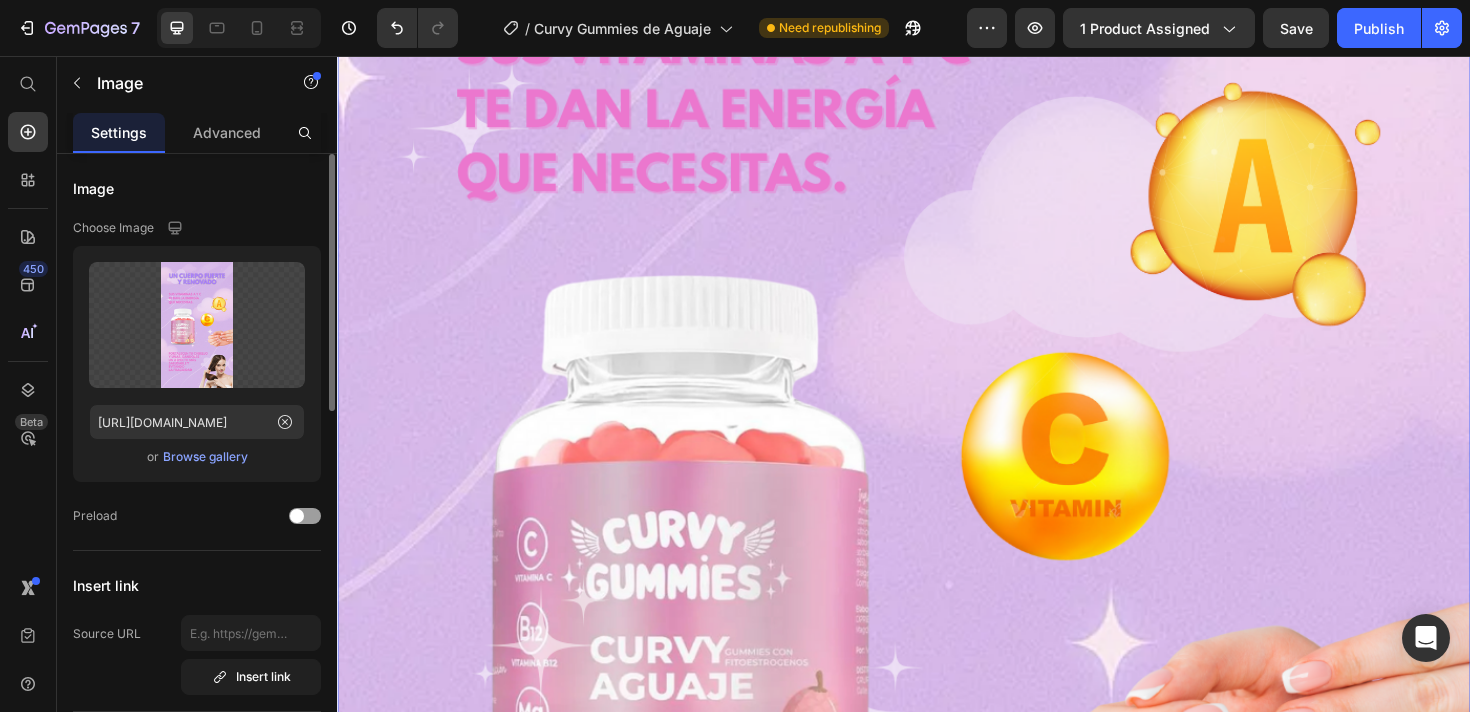 click at bounding box center (937, 566) 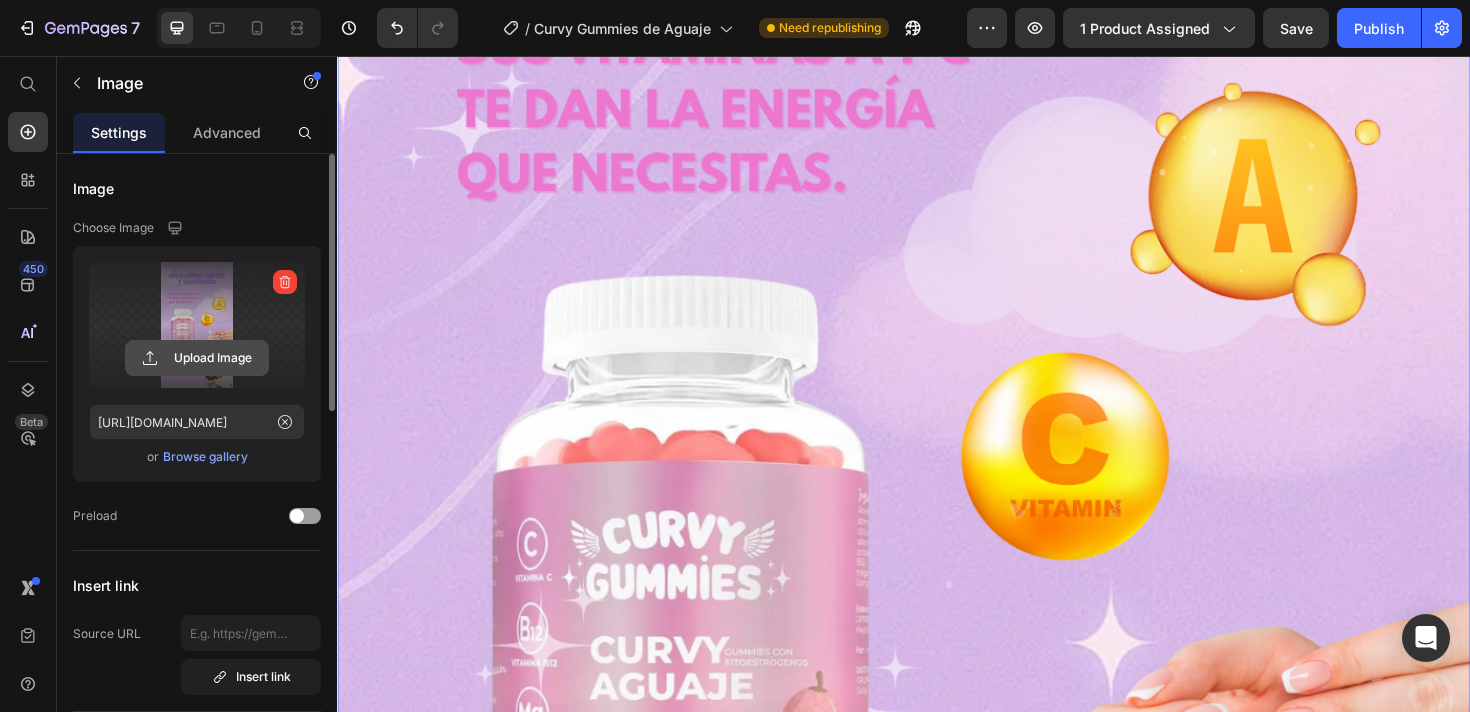 click 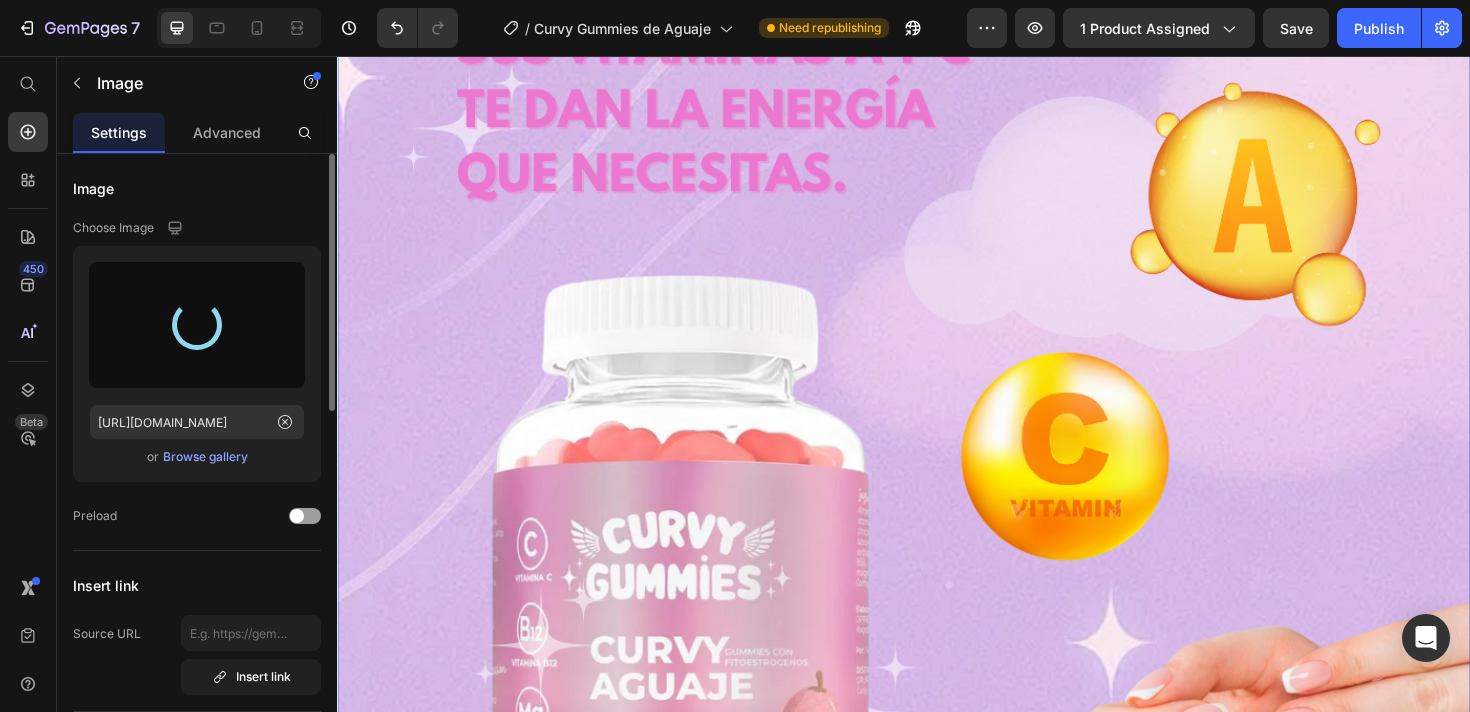 type on "[URL][DOMAIN_NAME]" 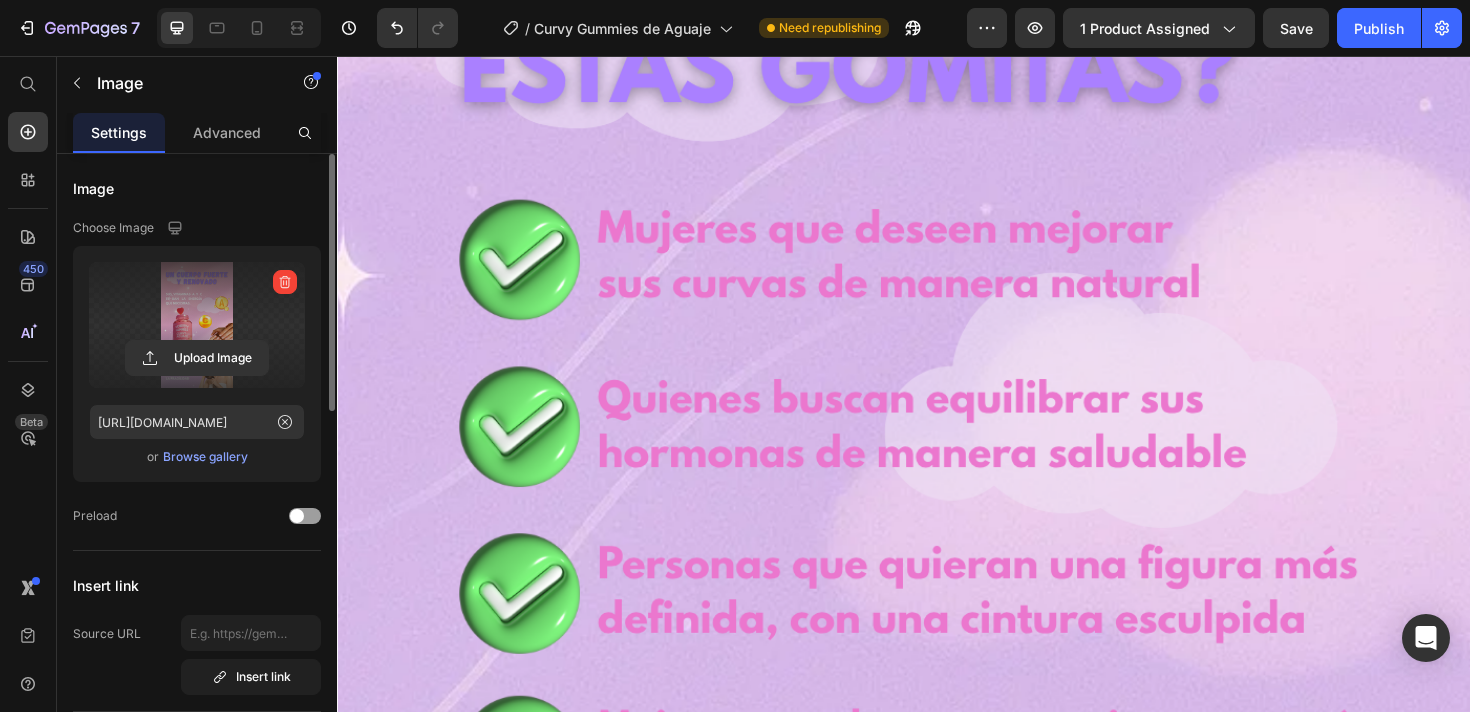 scroll, scrollTop: 13517, scrollLeft: 0, axis: vertical 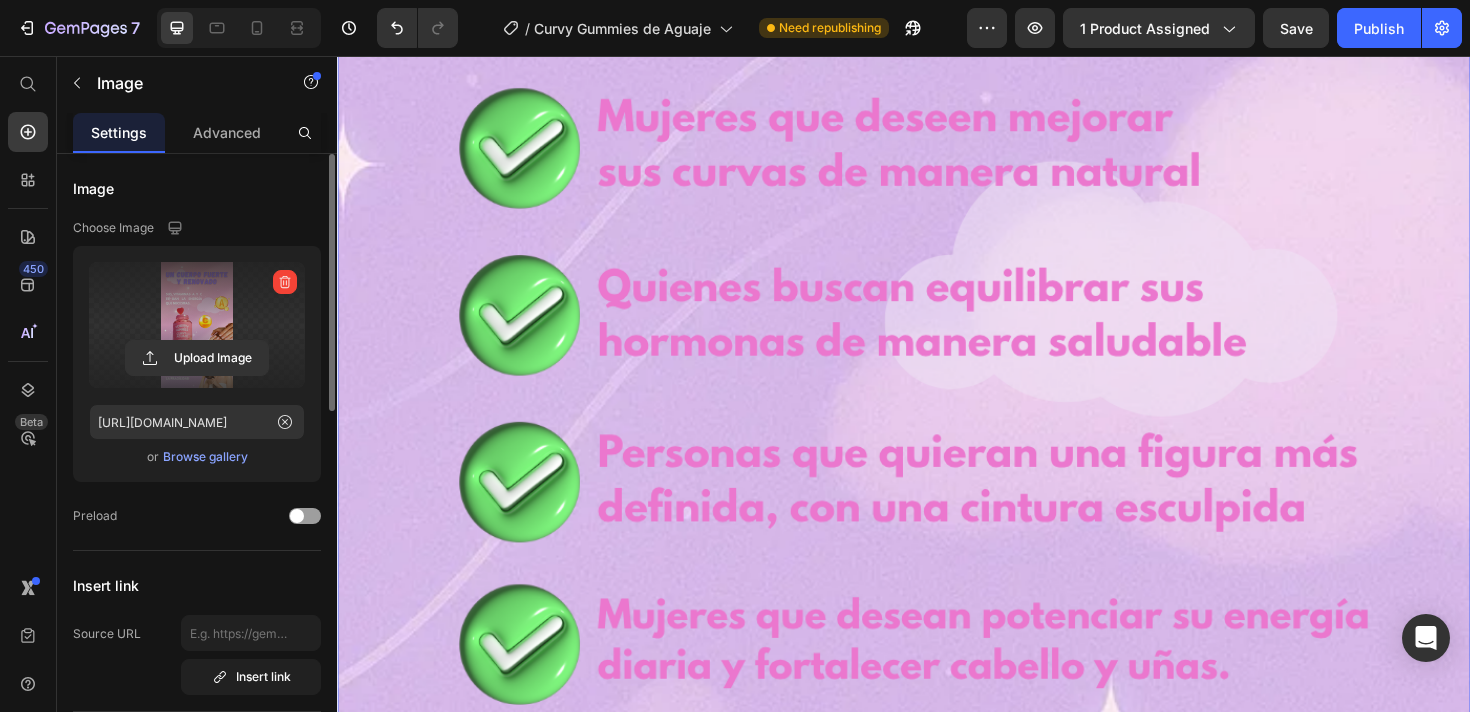 click at bounding box center [937, 658] 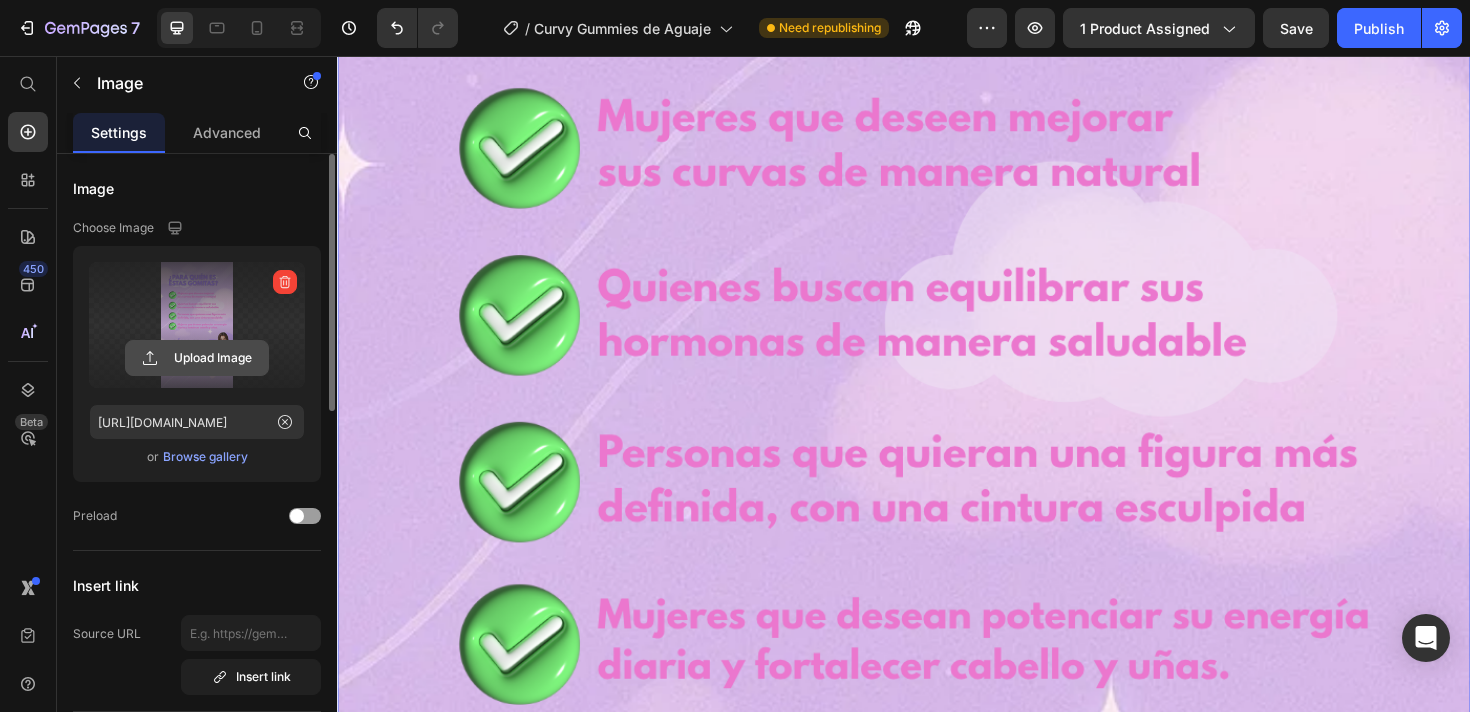 click 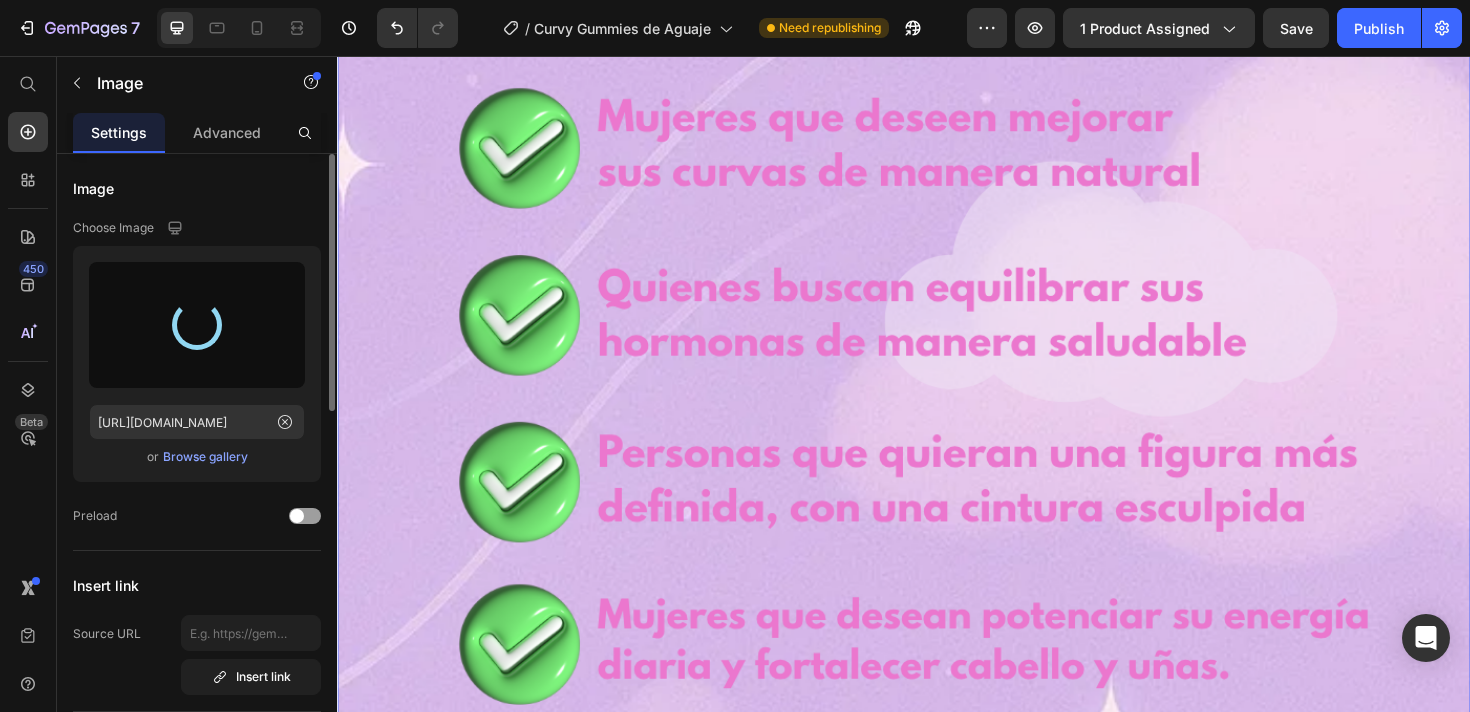 type on "[URL][DOMAIN_NAME]" 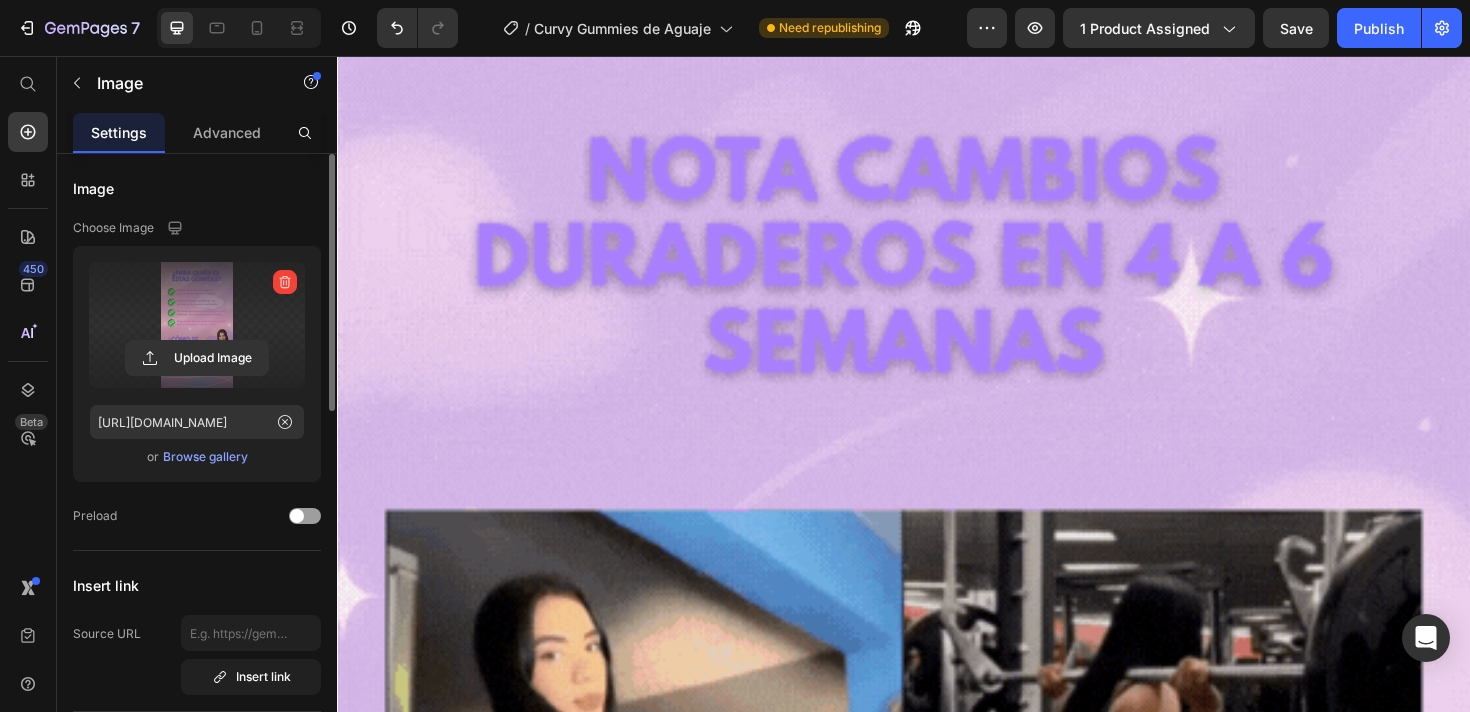 scroll, scrollTop: 15197, scrollLeft: 0, axis: vertical 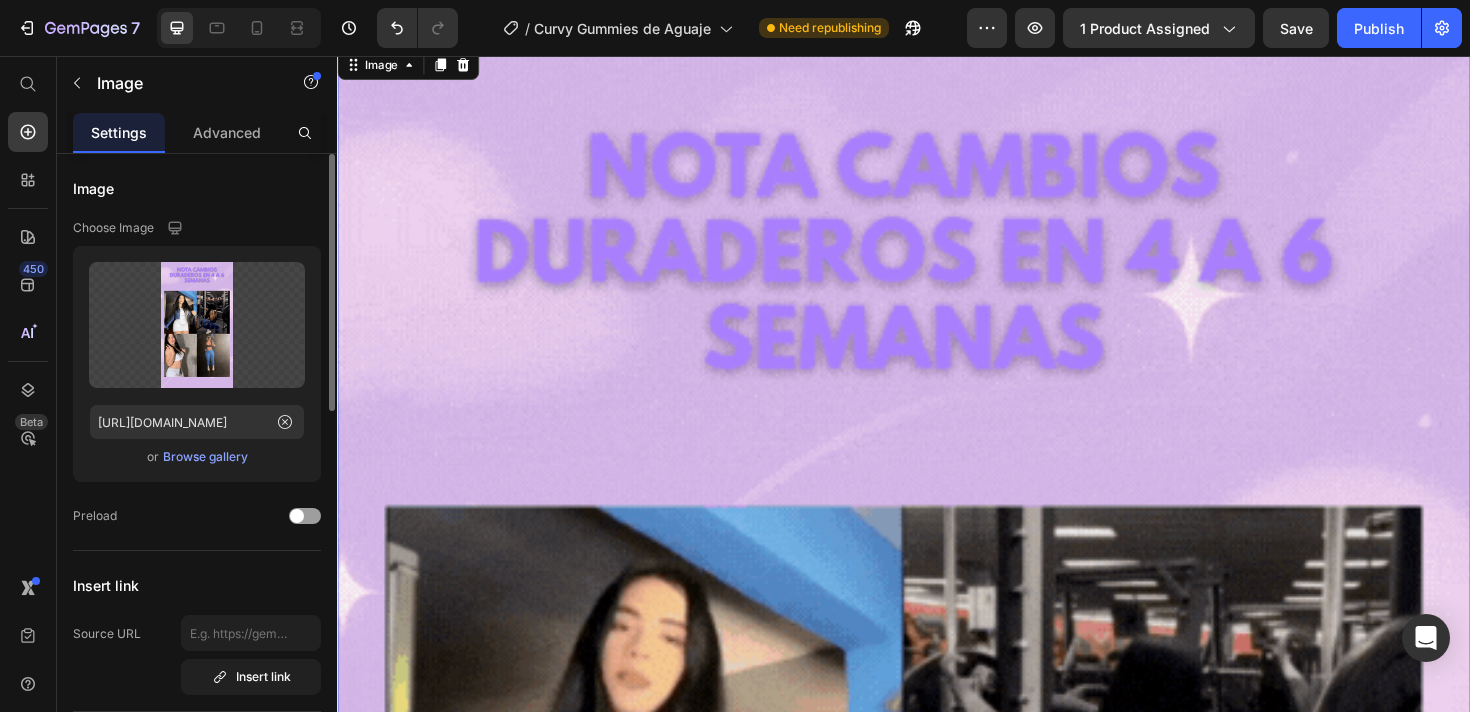 click at bounding box center (937, 1111) 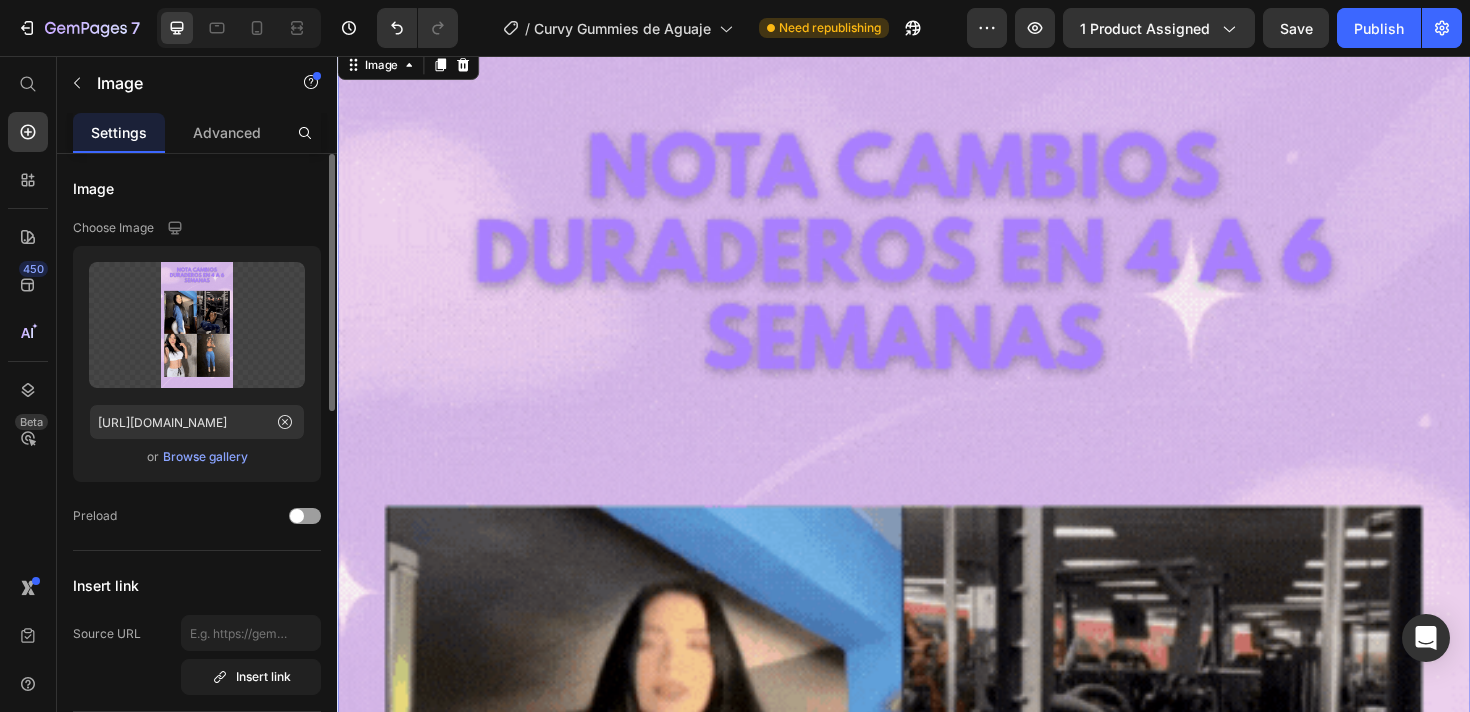 click at bounding box center [937, 1111] 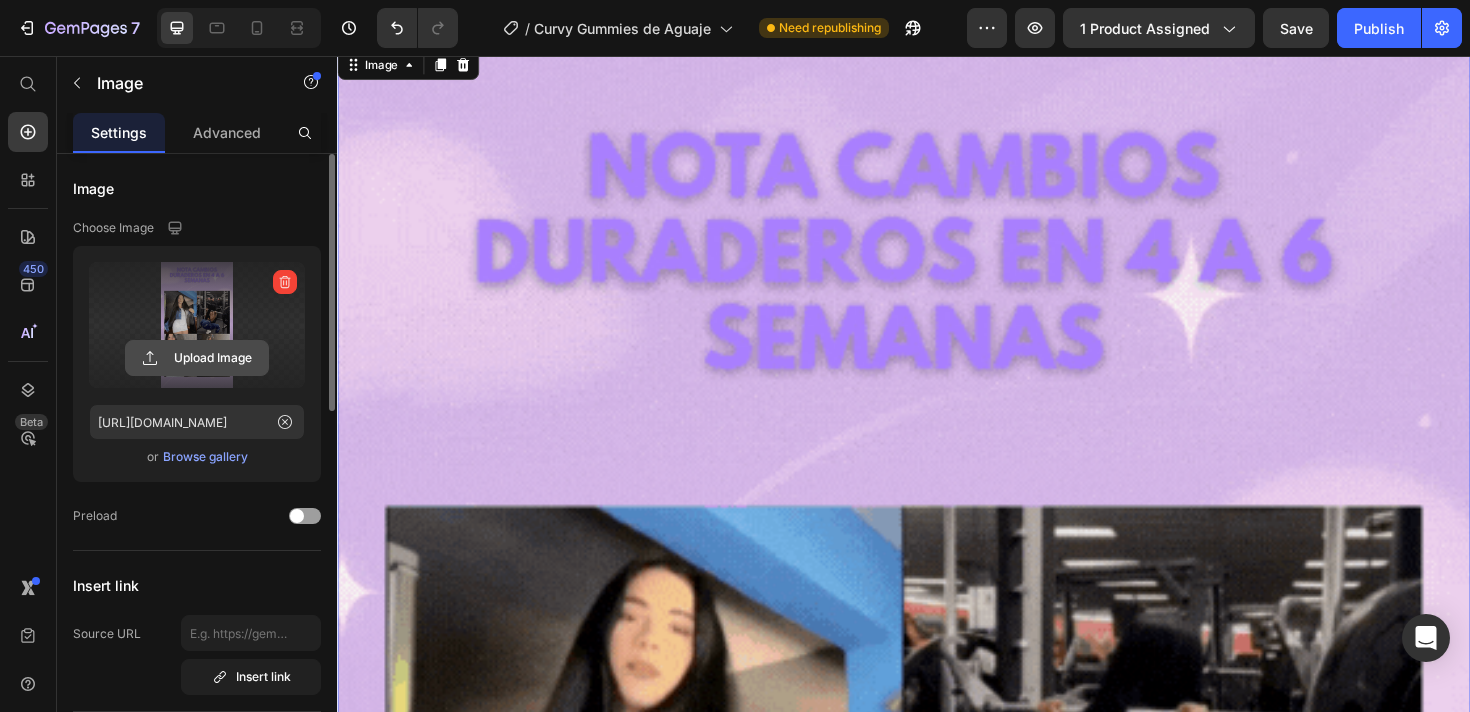 click 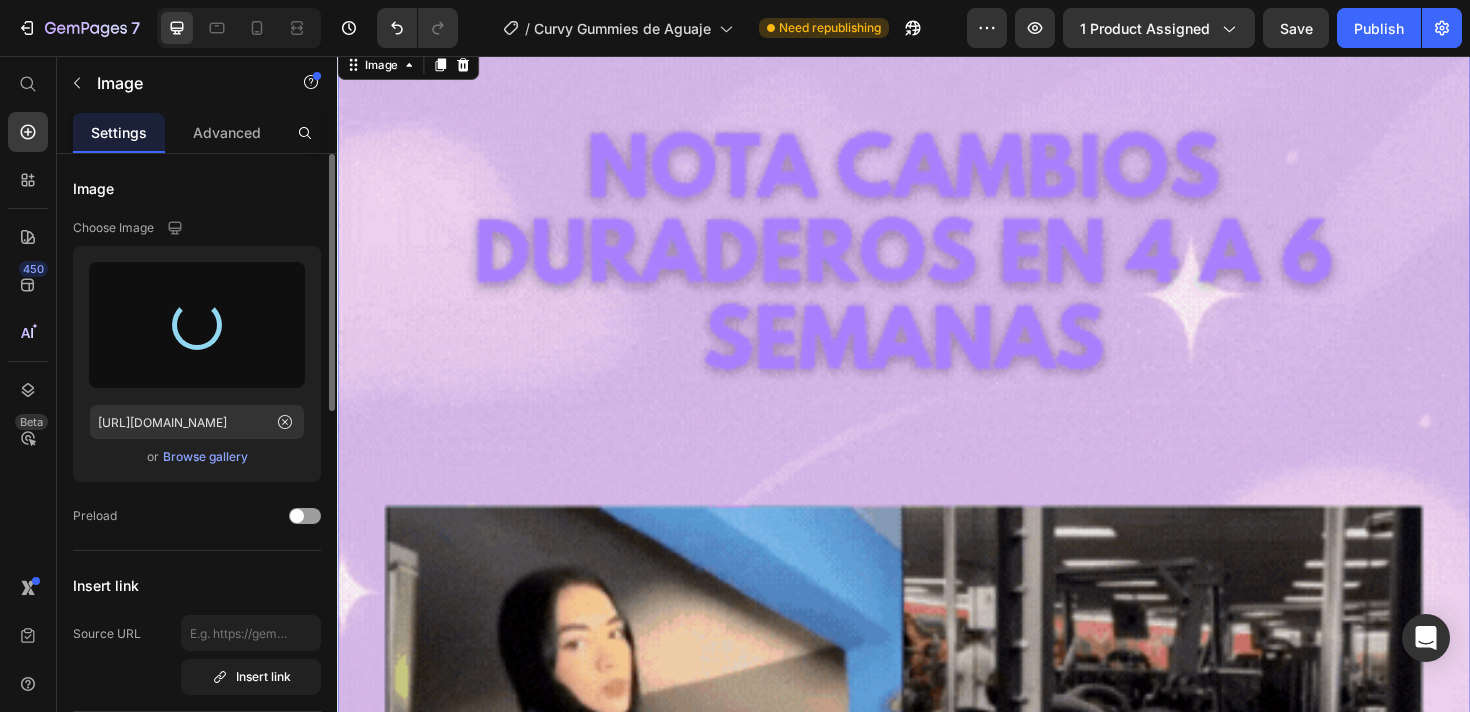 type on "[URL][DOMAIN_NAME]" 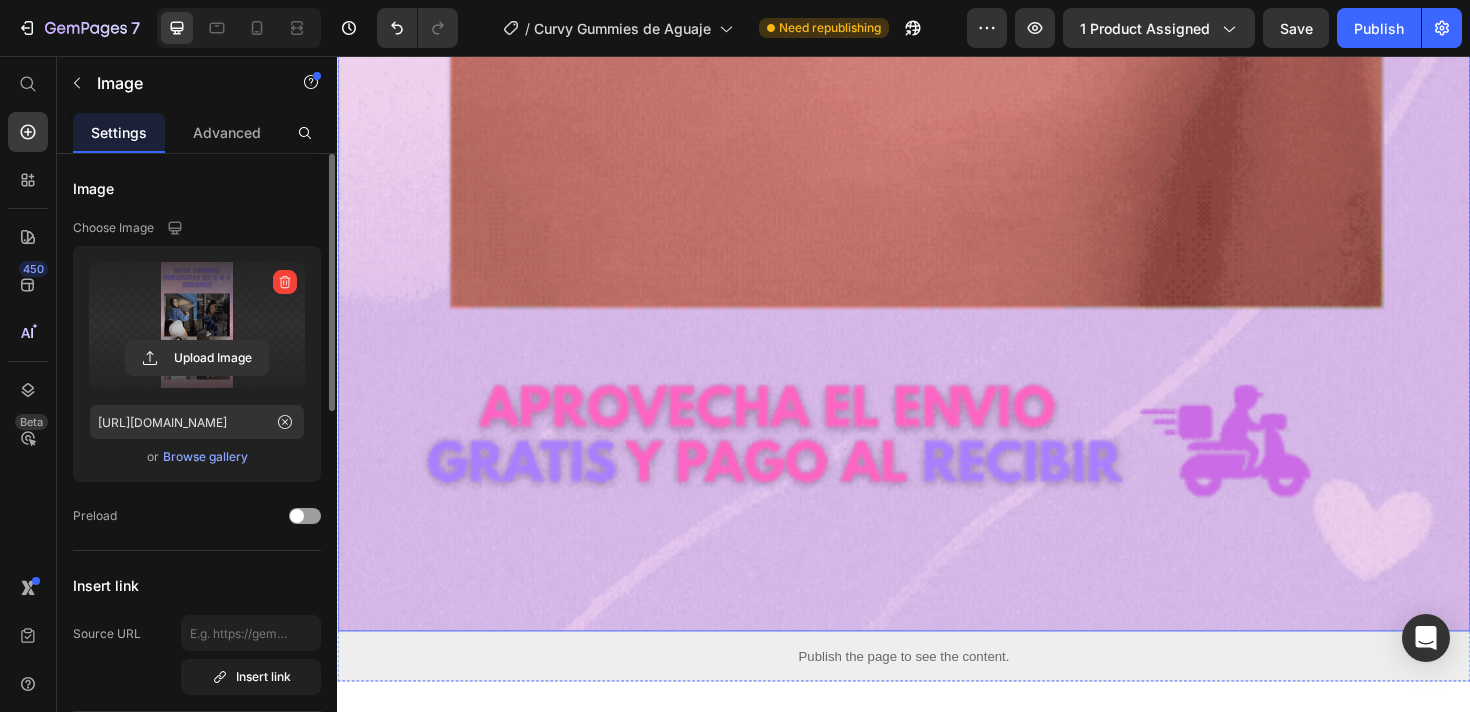 scroll, scrollTop: 19104, scrollLeft: 0, axis: vertical 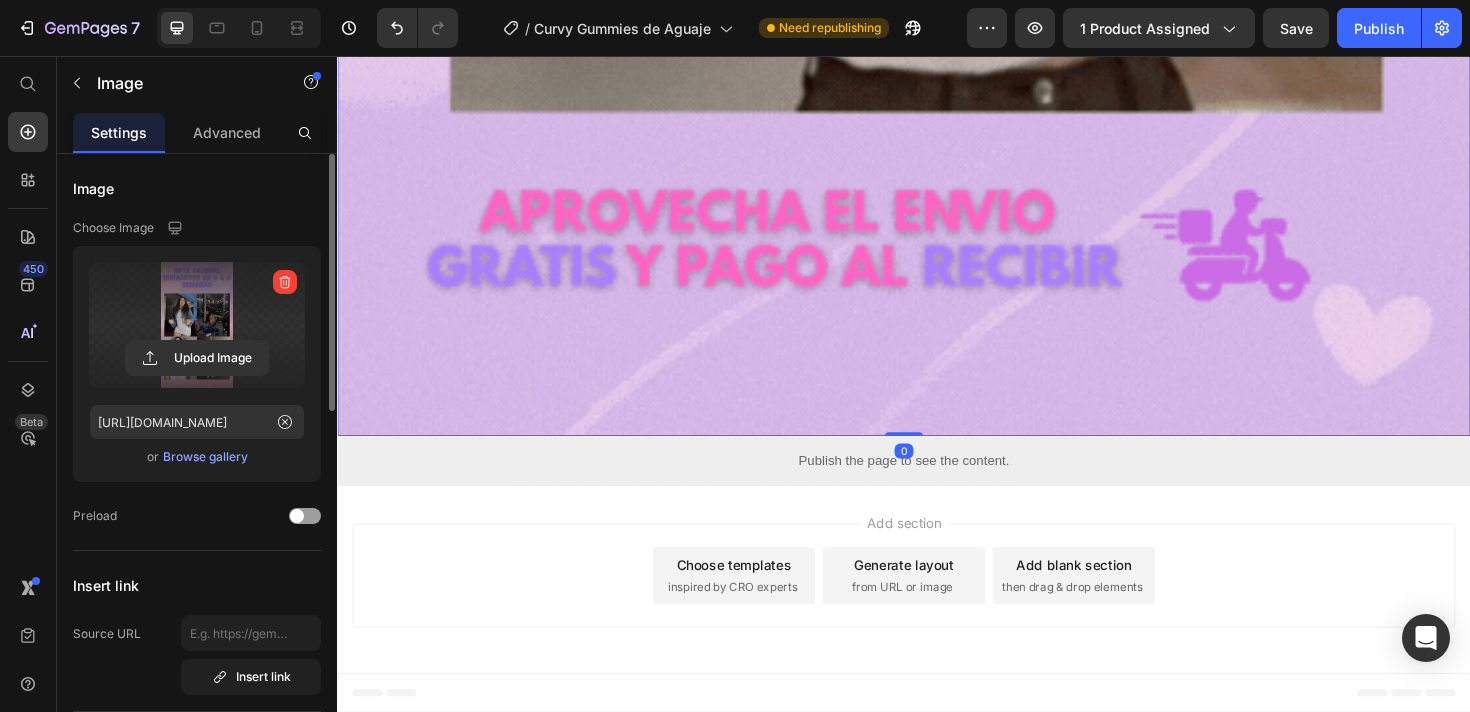 click at bounding box center [937, -609] 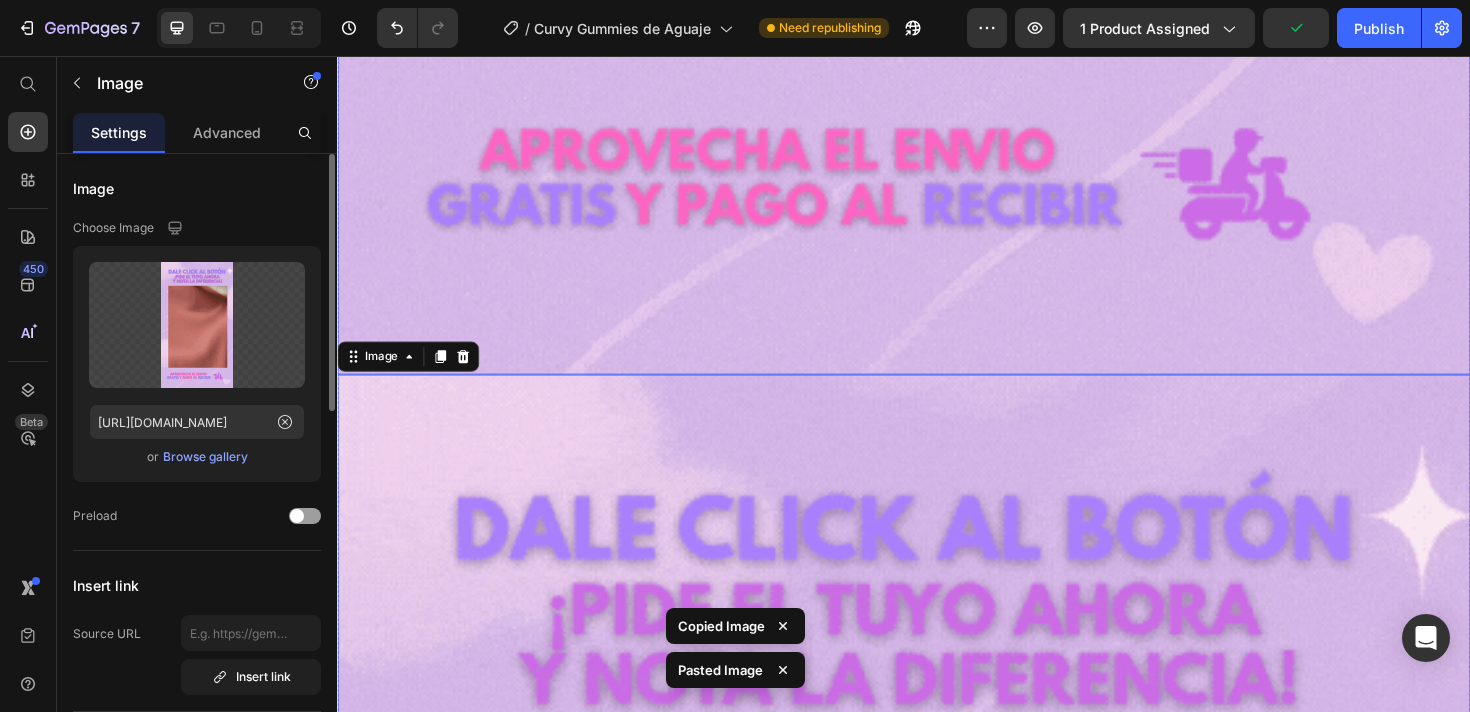 scroll, scrollTop: 19096, scrollLeft: 0, axis: vertical 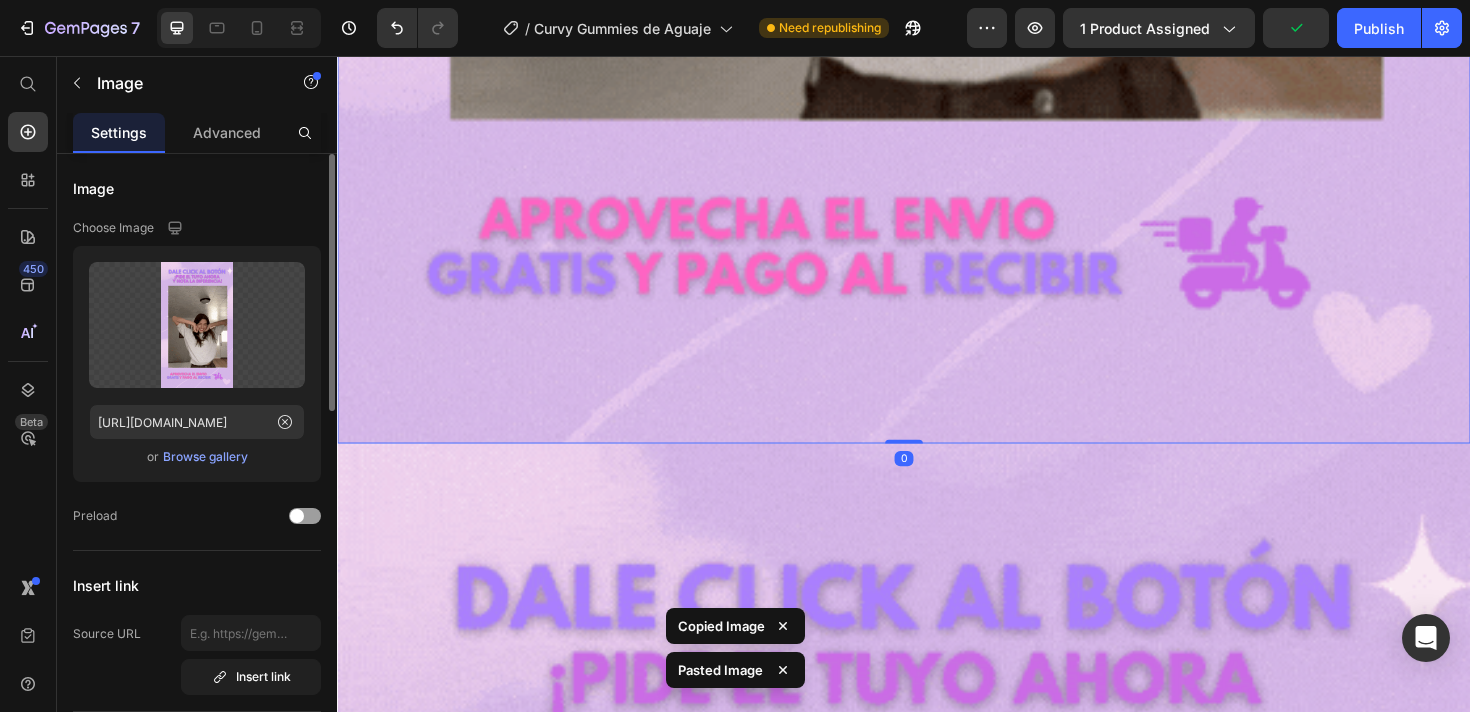 click at bounding box center [937, -601] 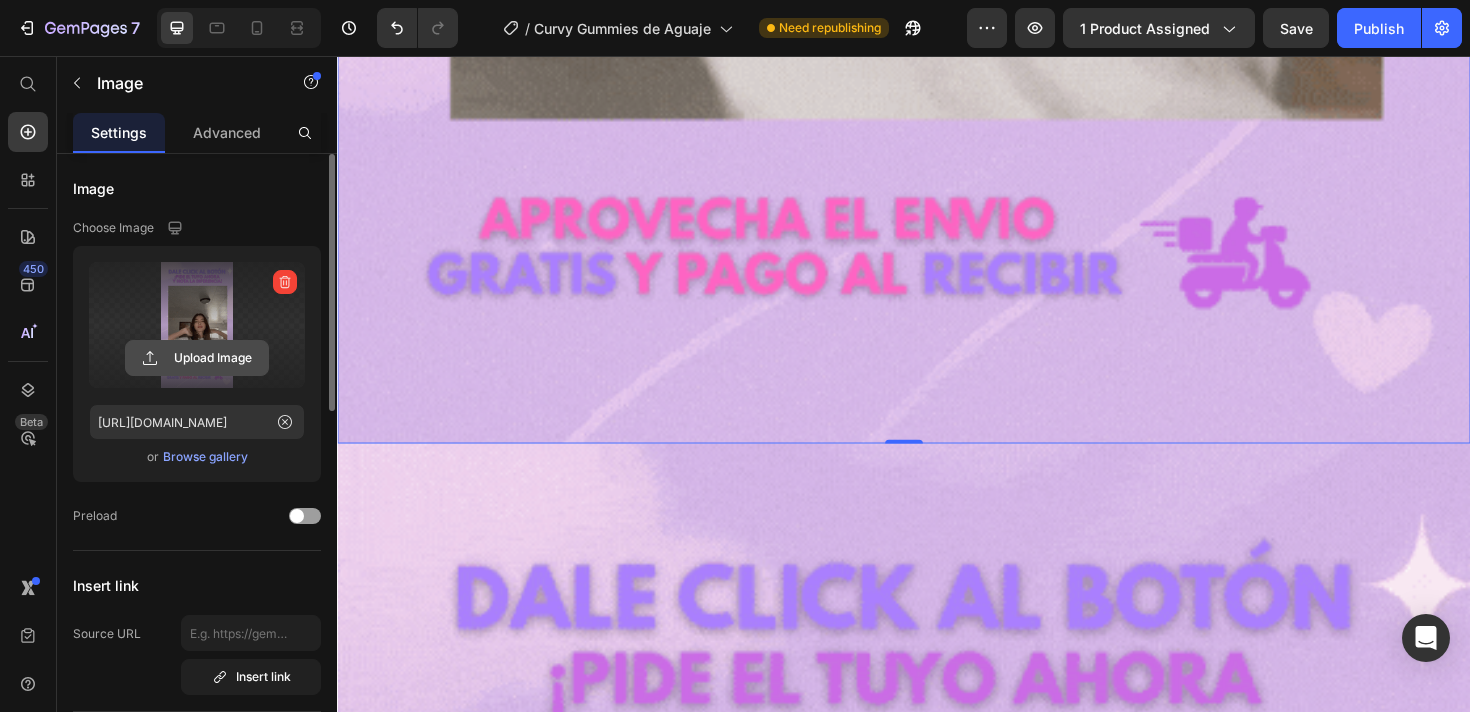 click 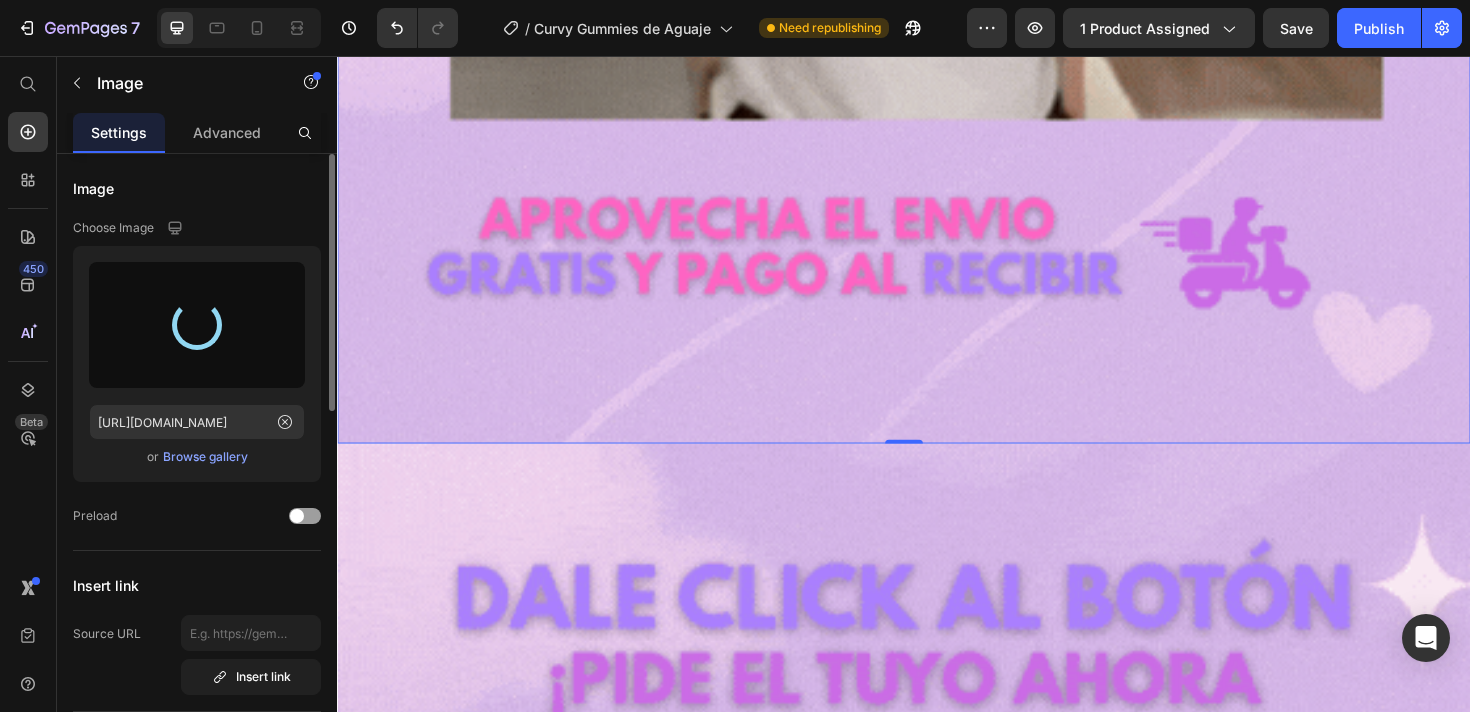 type on "[URL][DOMAIN_NAME]" 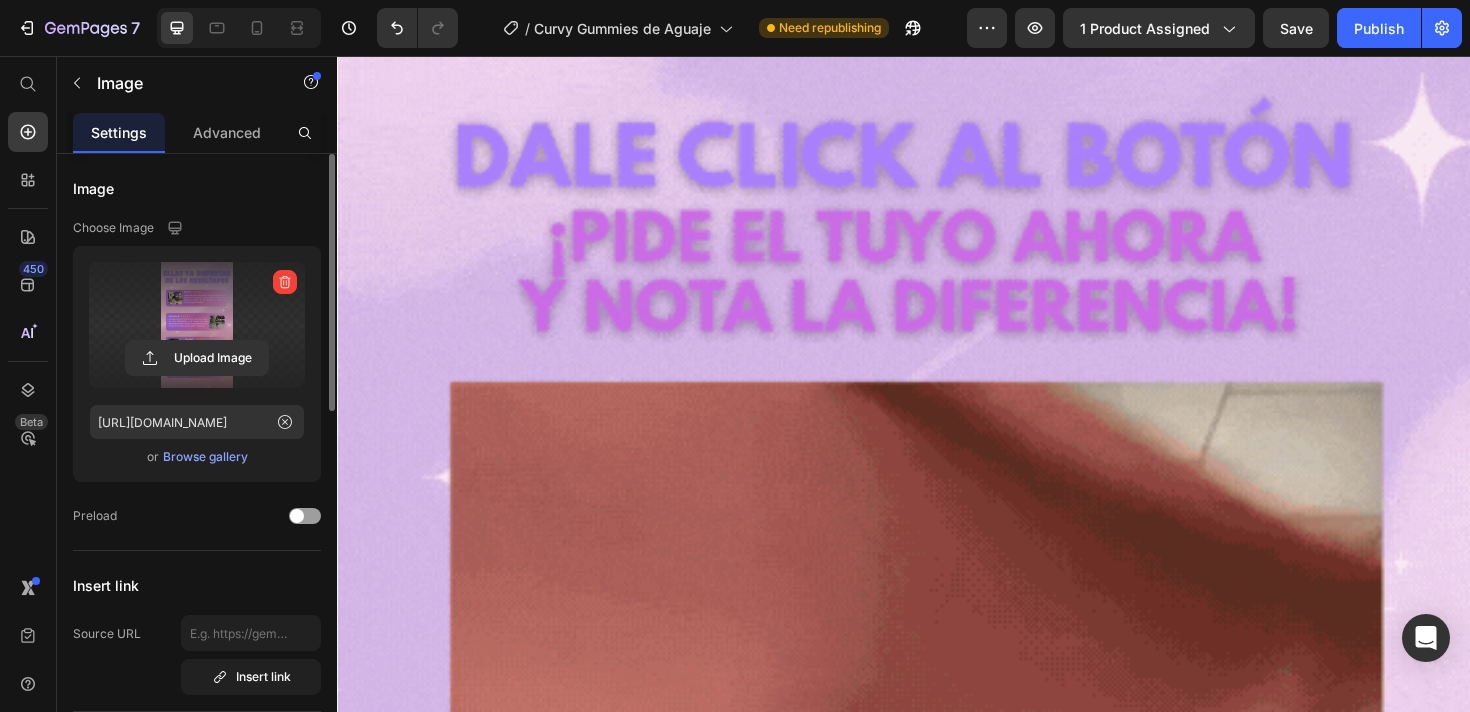 scroll, scrollTop: 19613, scrollLeft: 0, axis: vertical 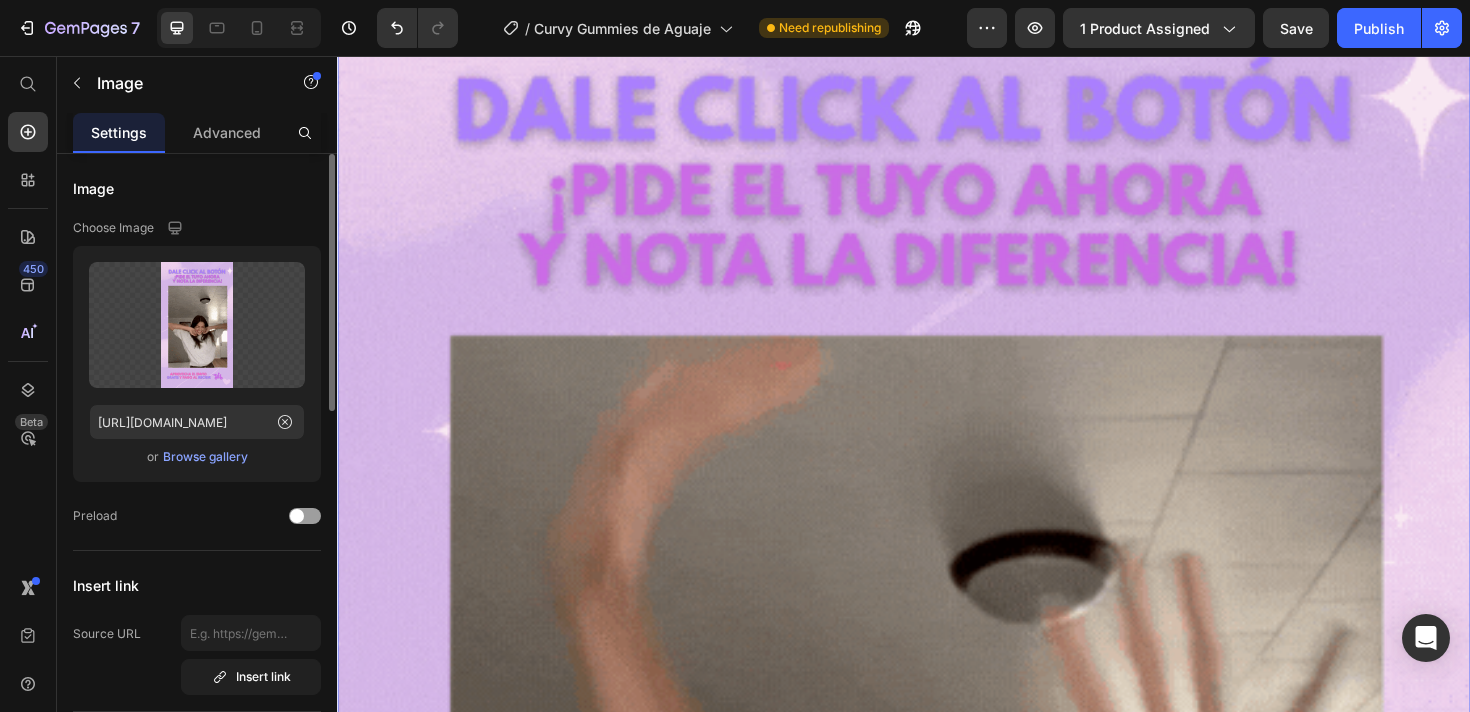 click at bounding box center (937, 1015) 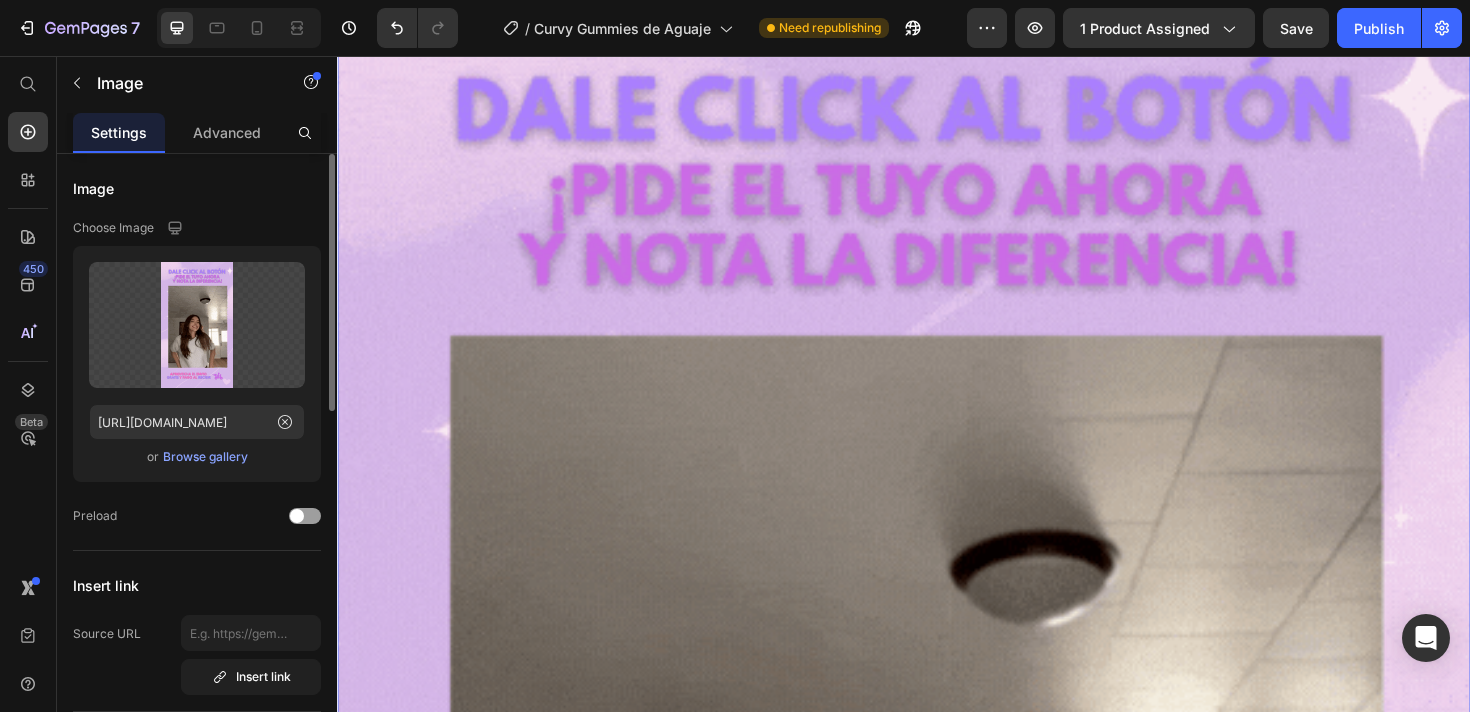 click at bounding box center [937, 1015] 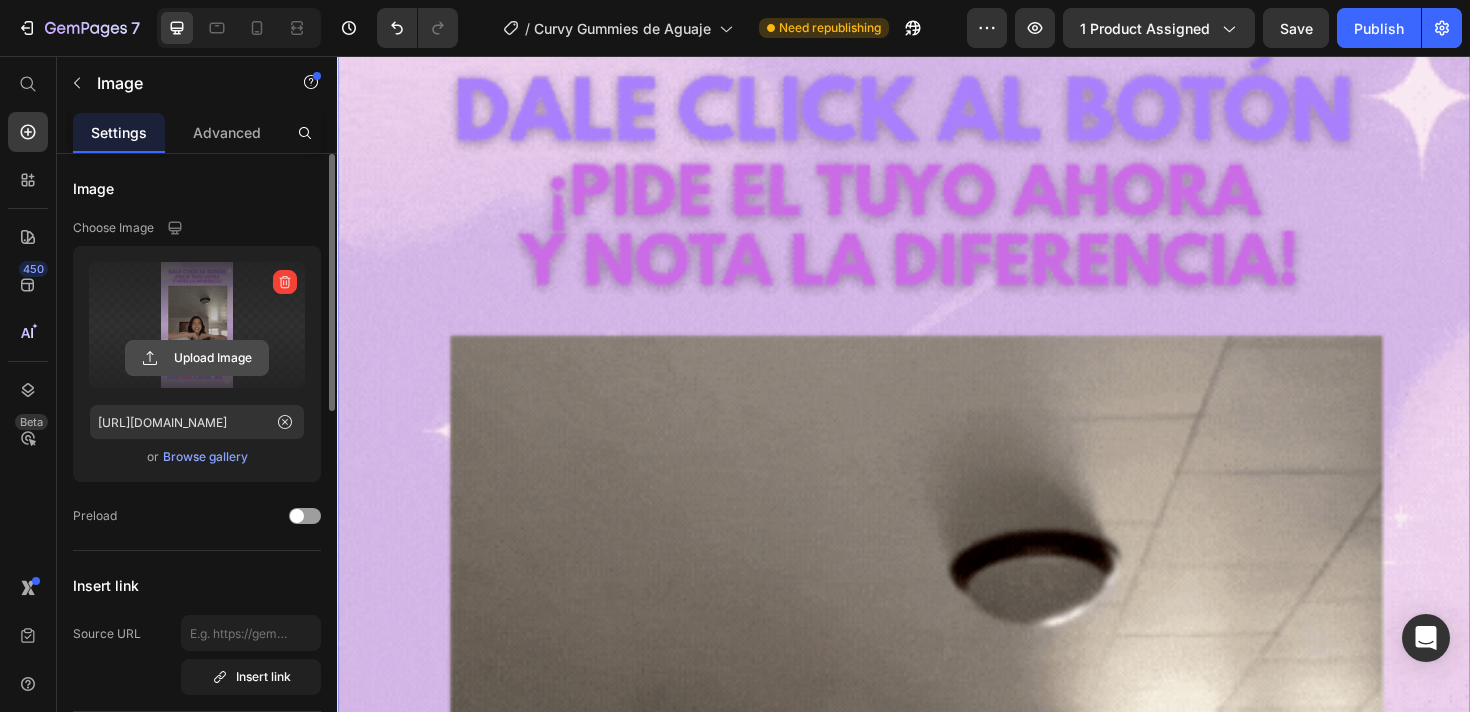 click 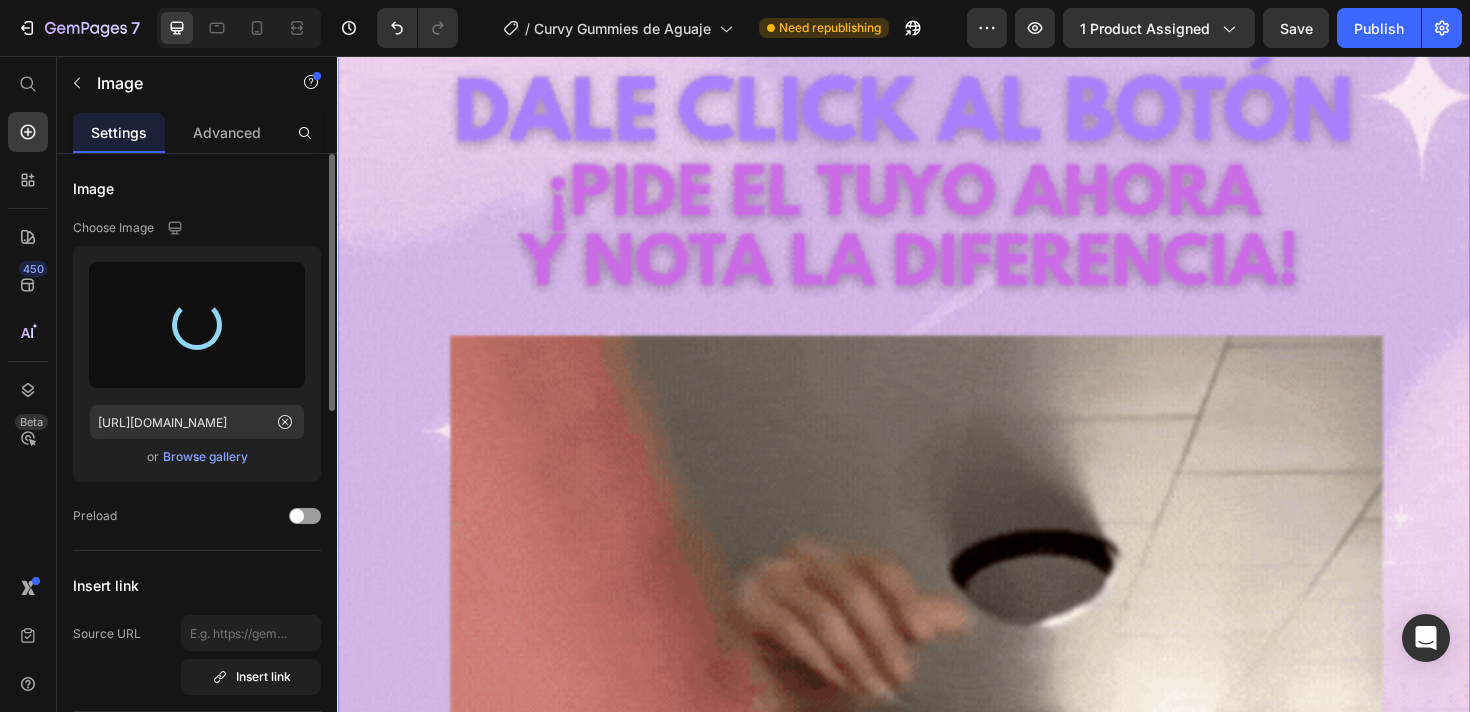type on "[URL][DOMAIN_NAME]" 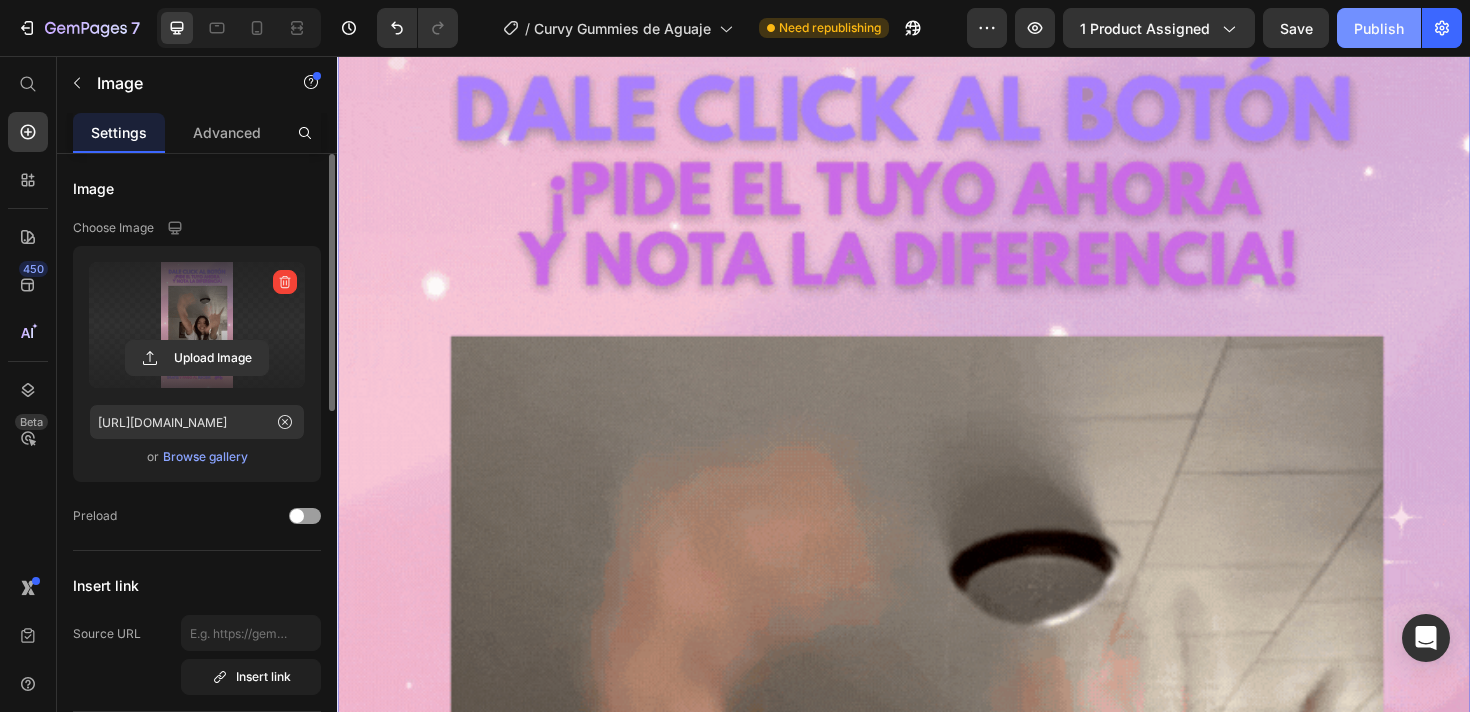 click on "Publish" at bounding box center [1379, 28] 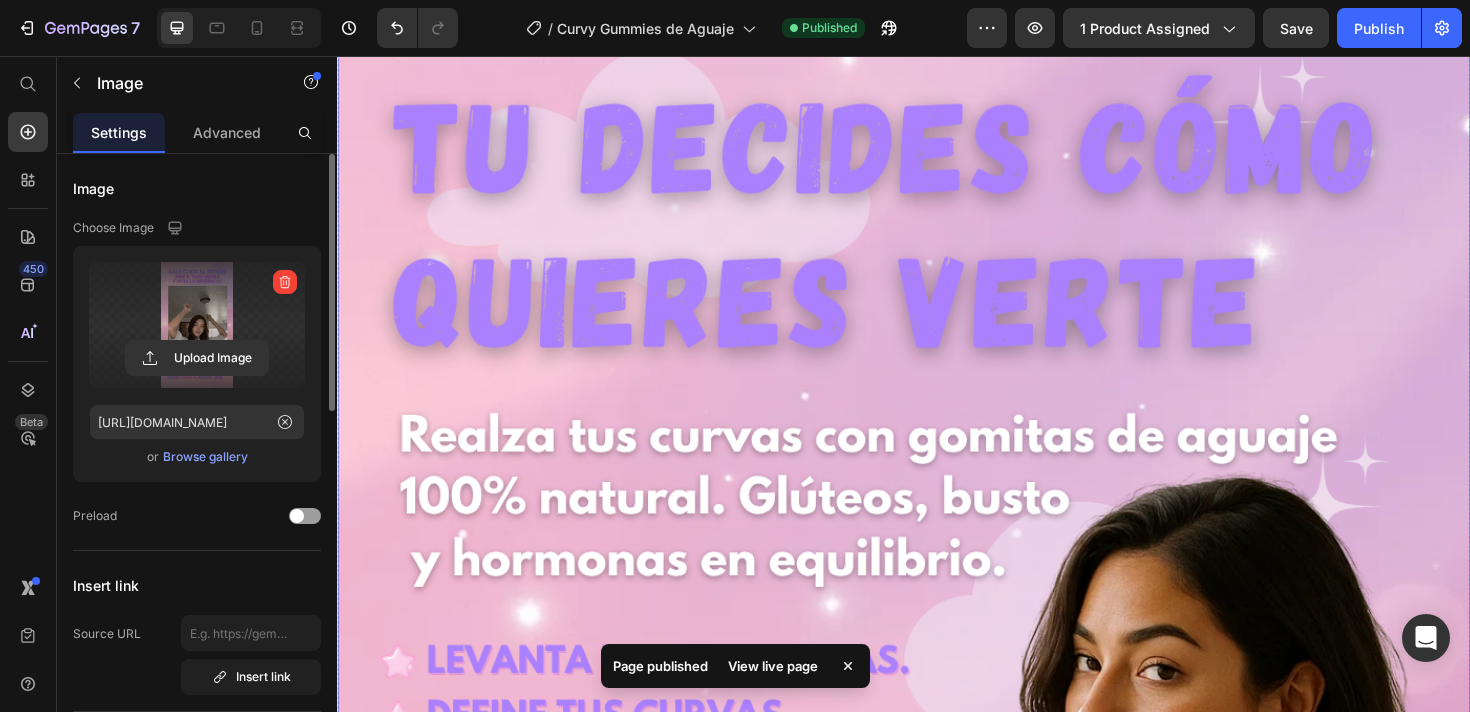 scroll, scrollTop: 0, scrollLeft: 0, axis: both 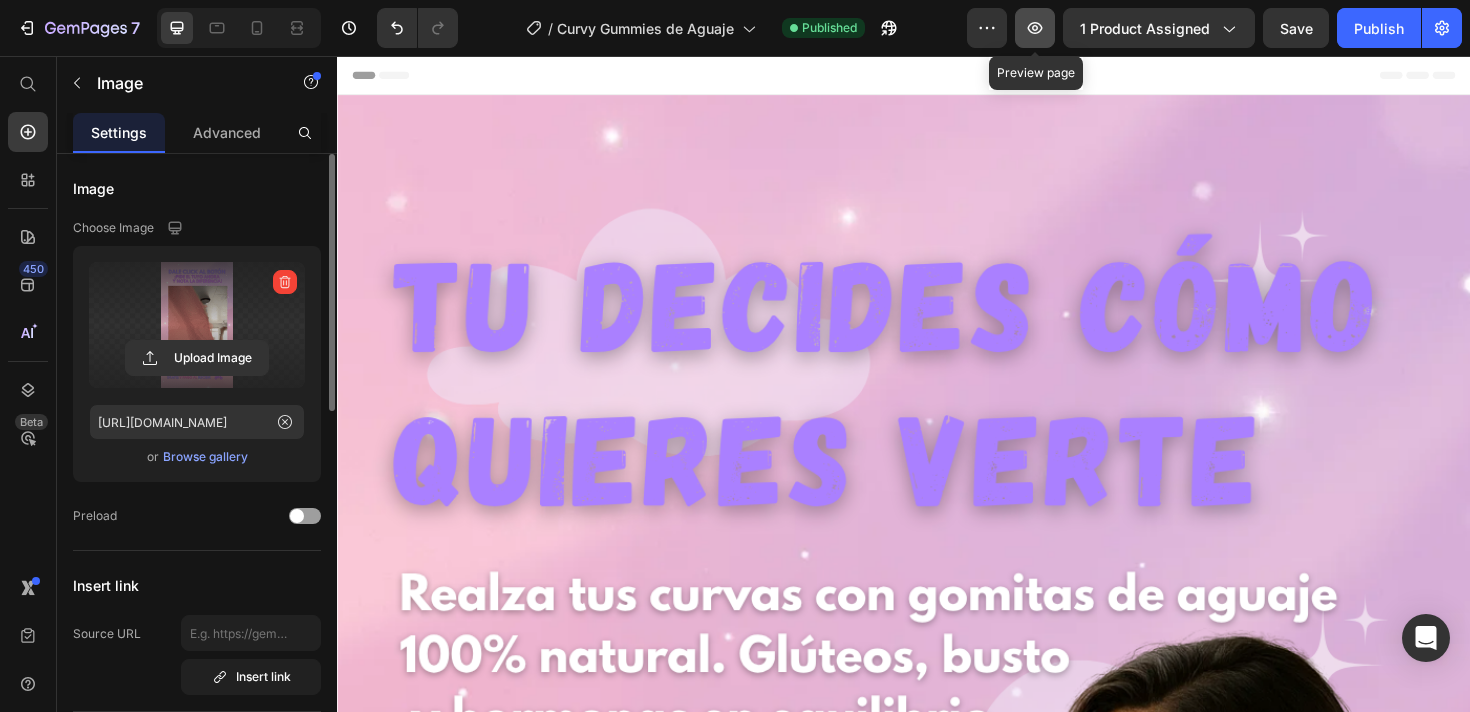click 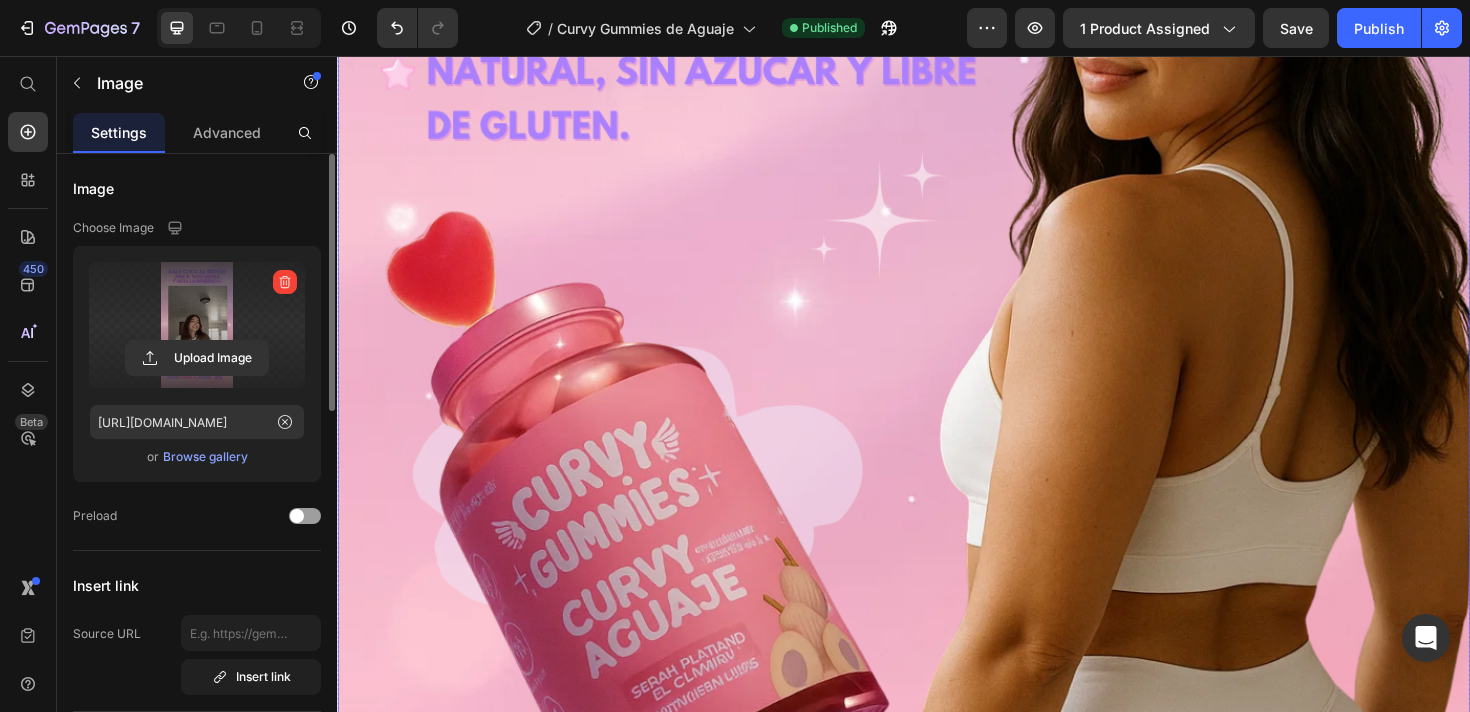 scroll, scrollTop: 901, scrollLeft: 0, axis: vertical 